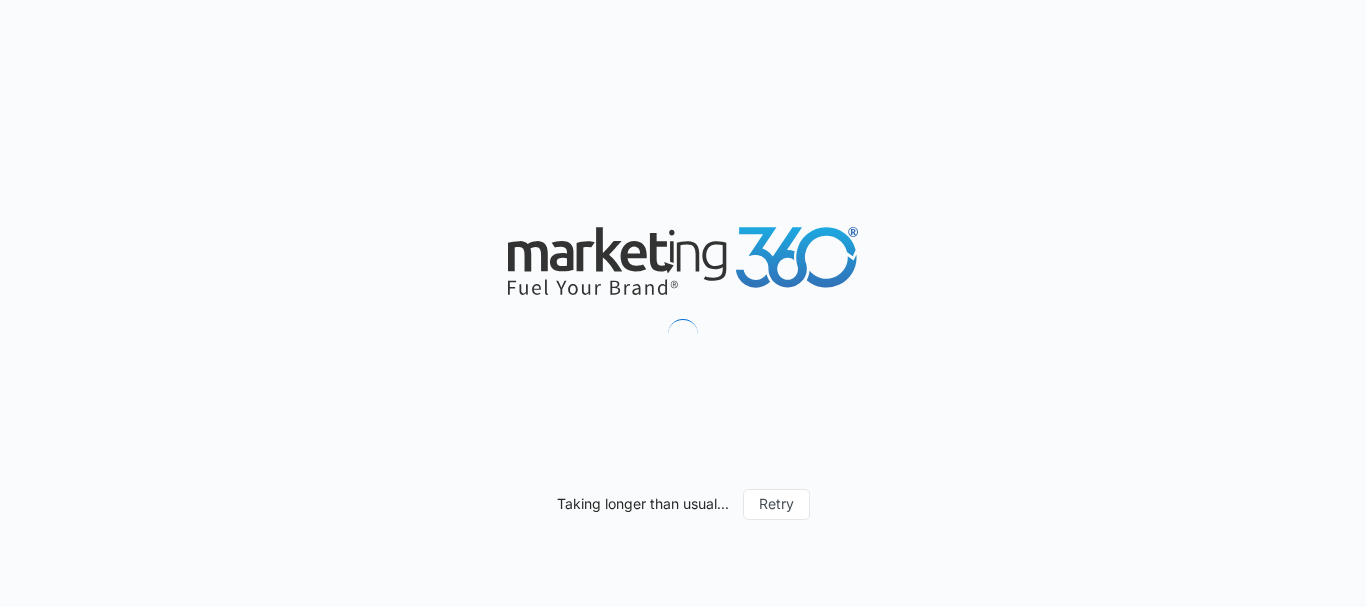 scroll, scrollTop: 0, scrollLeft: 0, axis: both 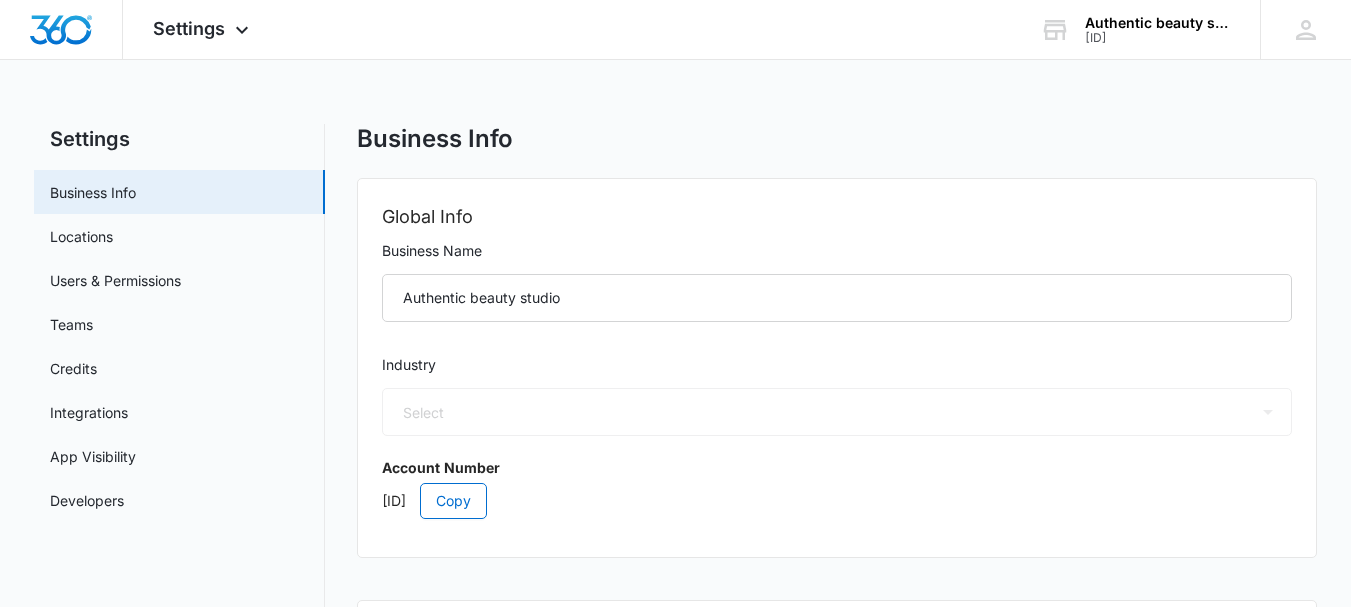 select on "47" 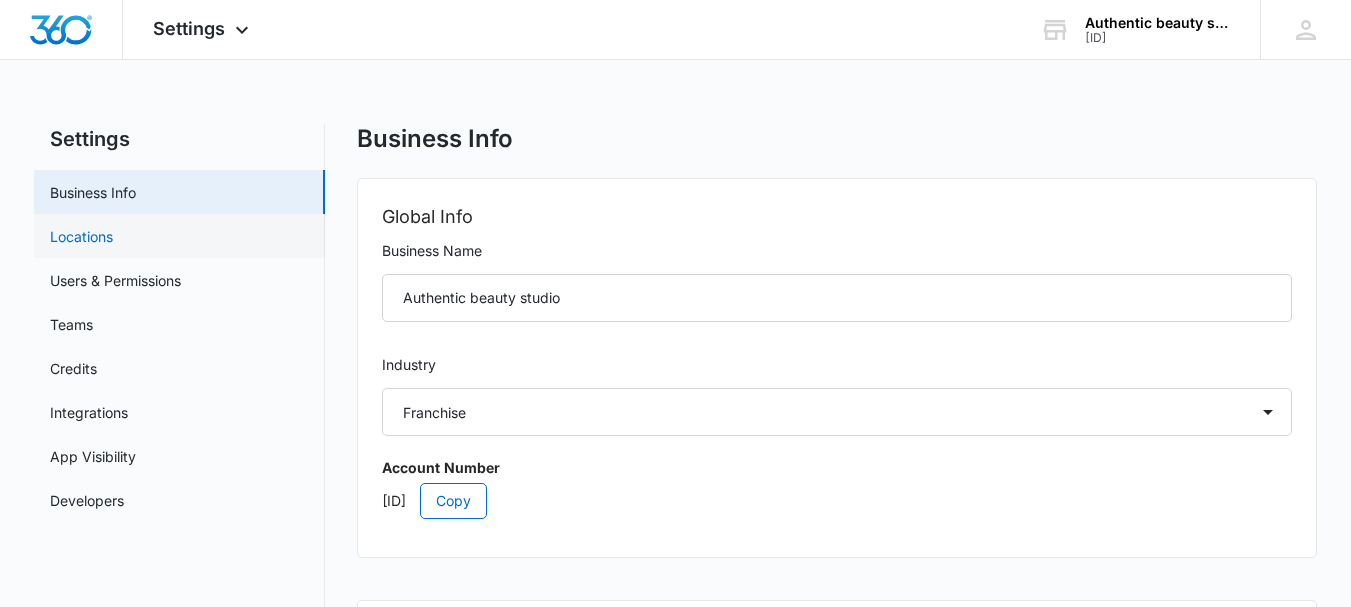 click on "Locations" at bounding box center (81, 236) 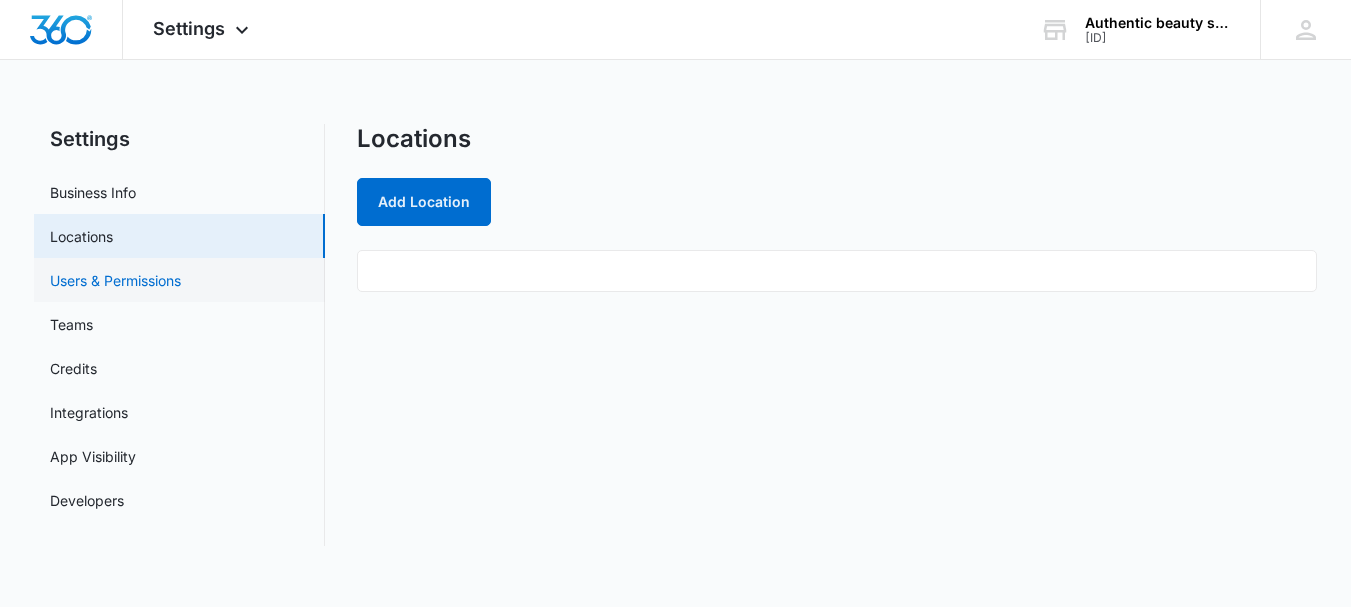 scroll, scrollTop: 0, scrollLeft: 0, axis: both 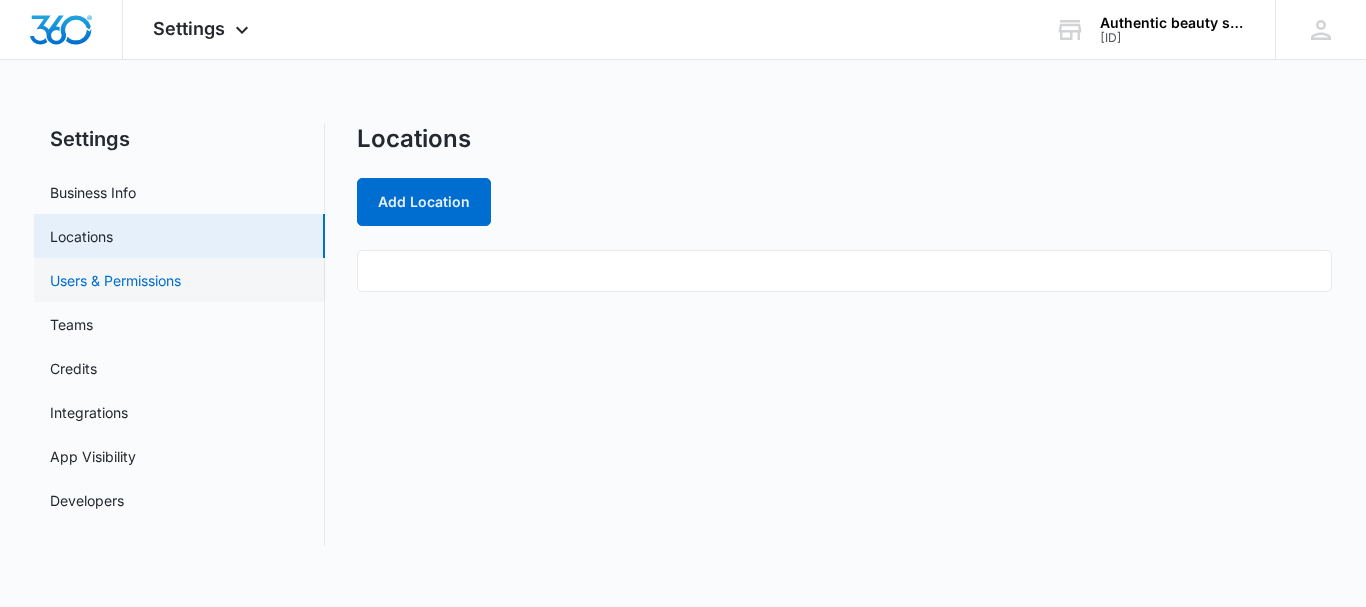 click on "Users & Permissions" at bounding box center (115, 280) 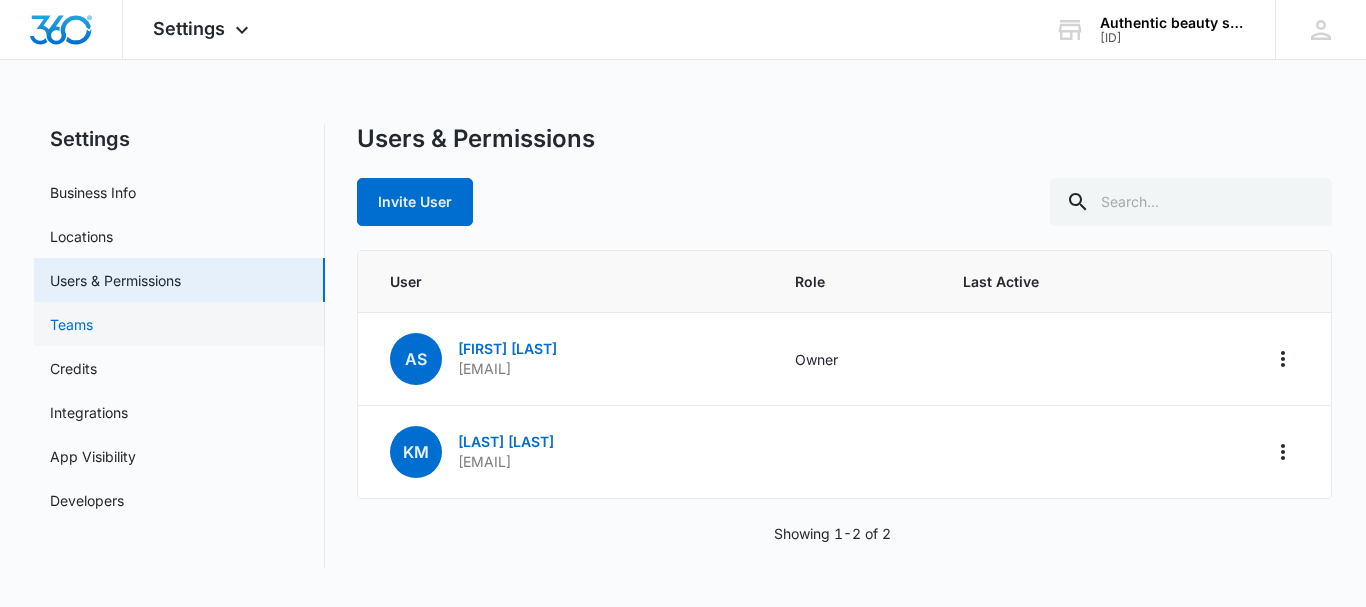click on "Teams" at bounding box center (71, 324) 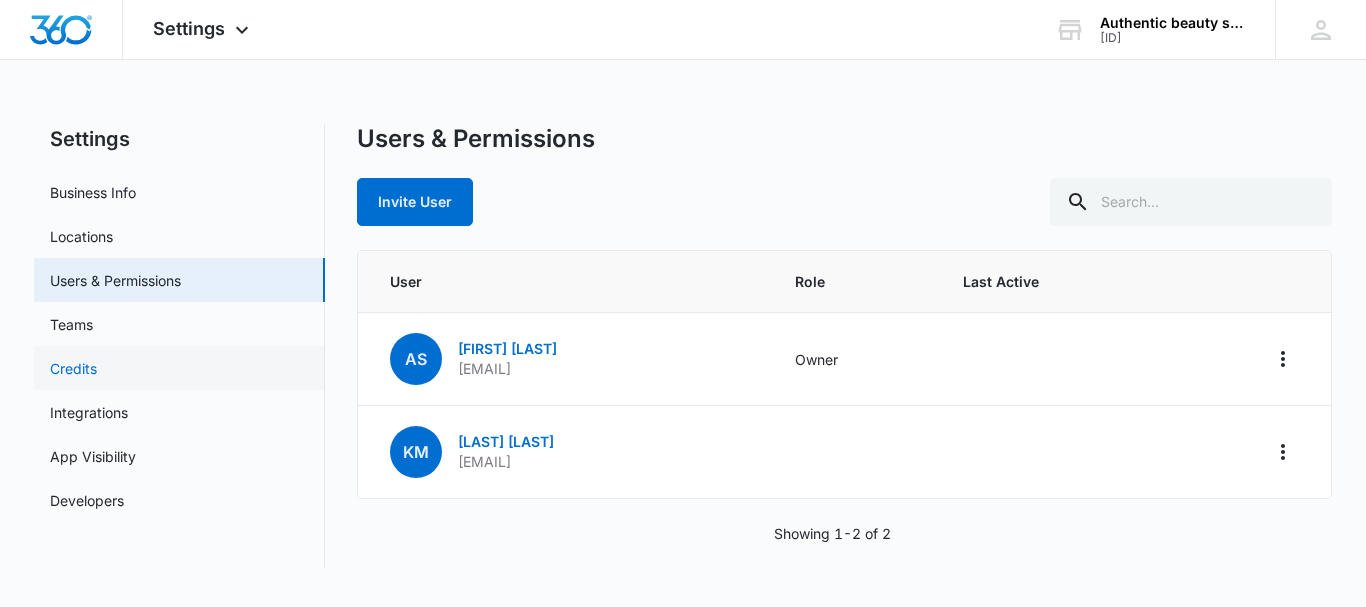 click on "Credits" at bounding box center [73, 368] 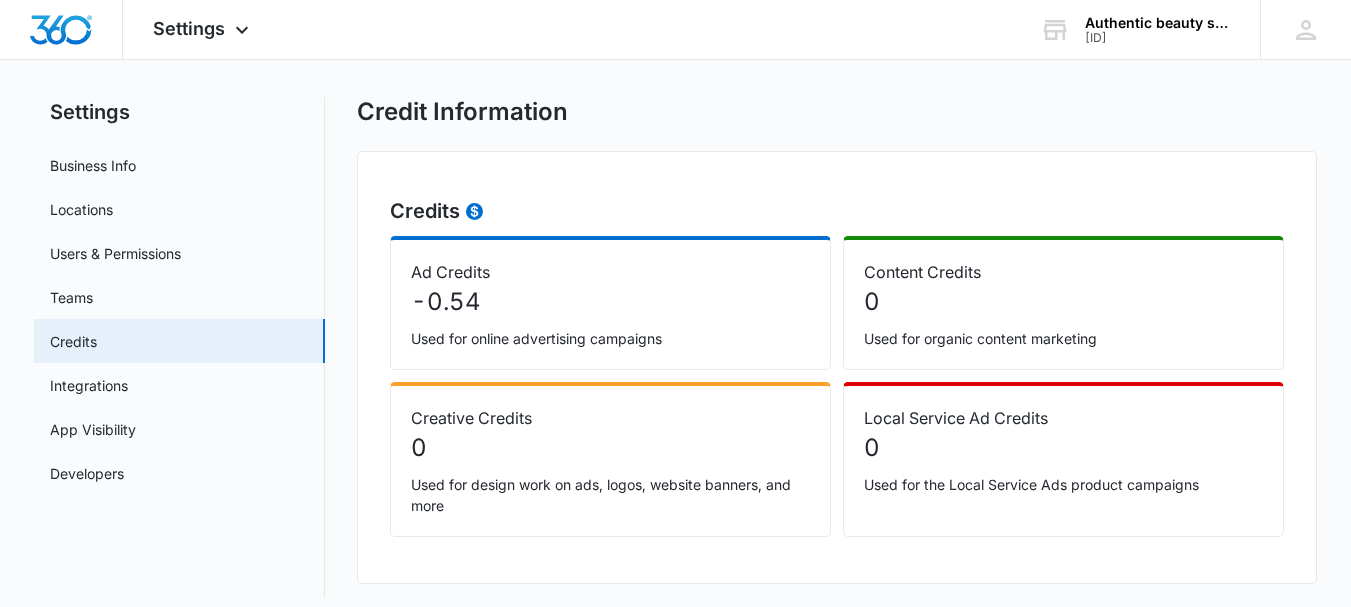 scroll, scrollTop: 42, scrollLeft: 0, axis: vertical 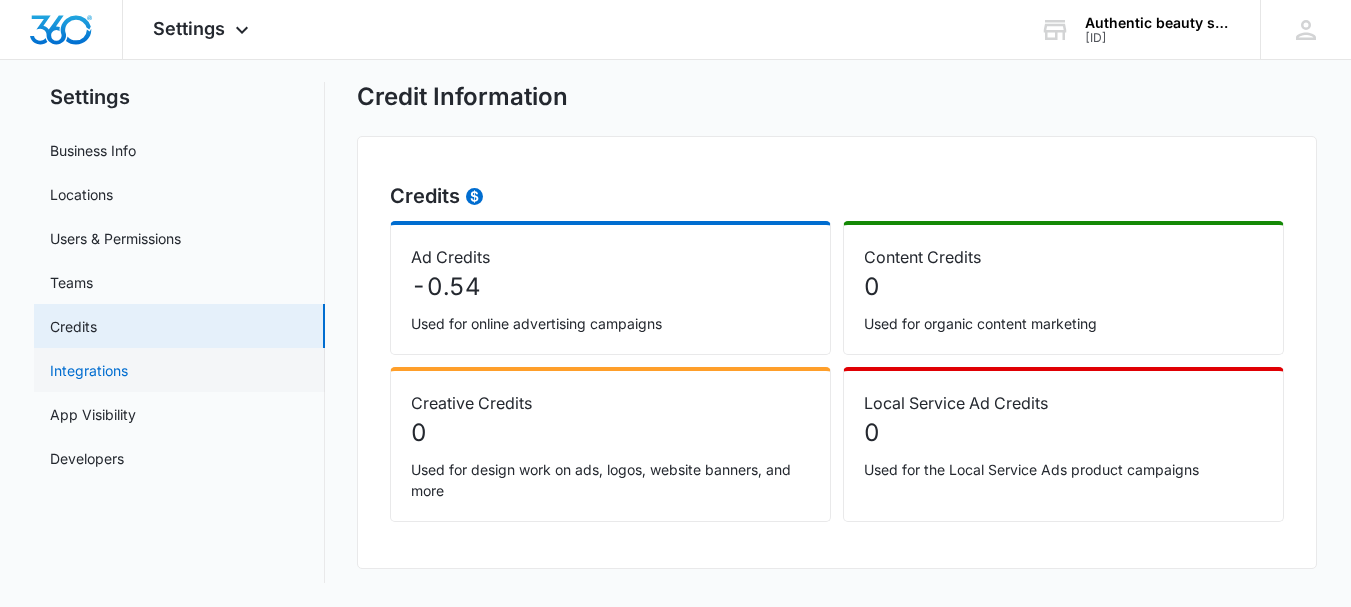 click on "Integrations" at bounding box center [89, 370] 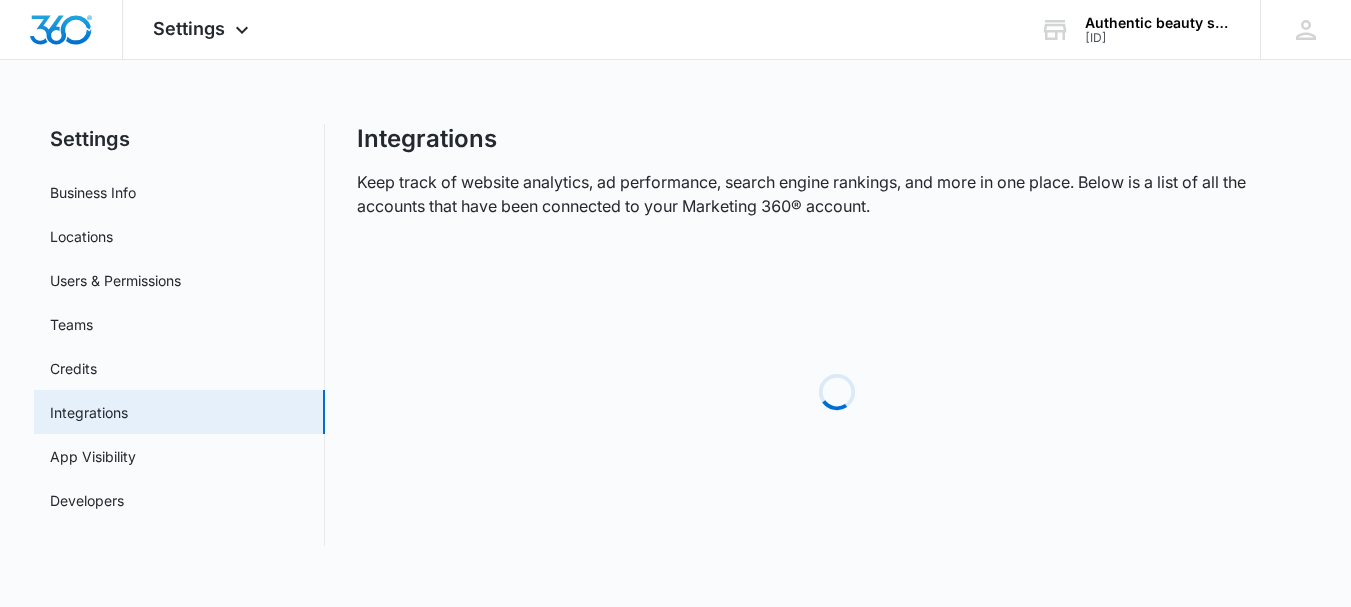 scroll, scrollTop: 0, scrollLeft: 0, axis: both 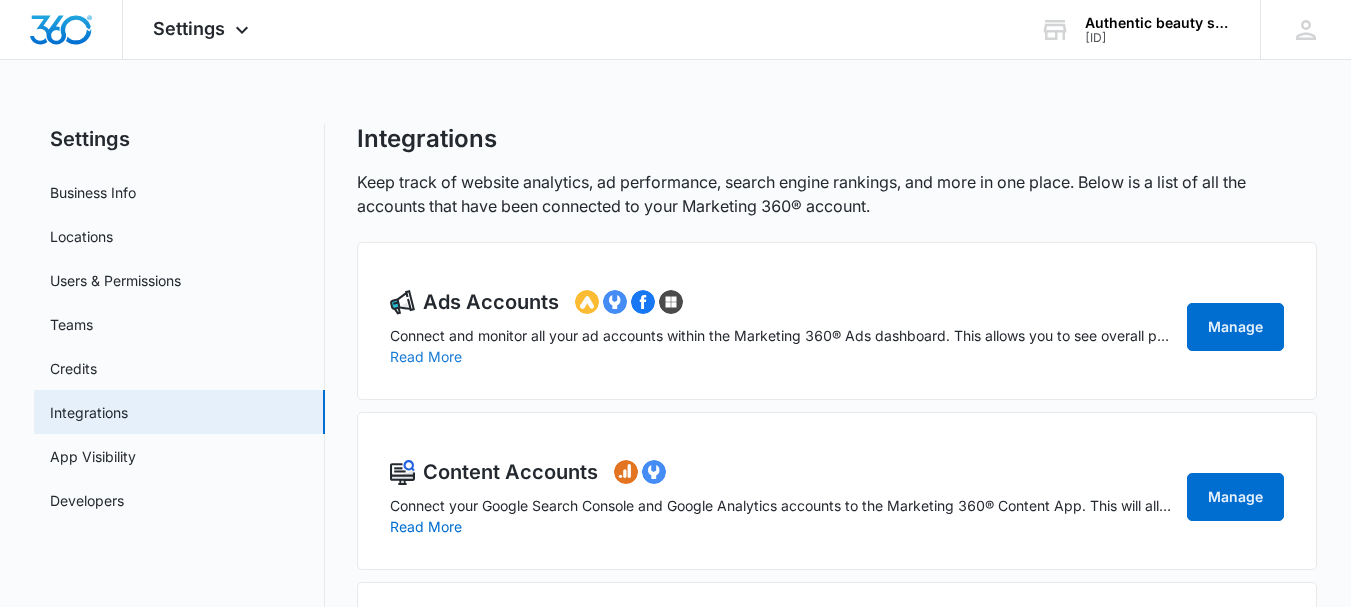 click on "Read More" at bounding box center [426, 357] 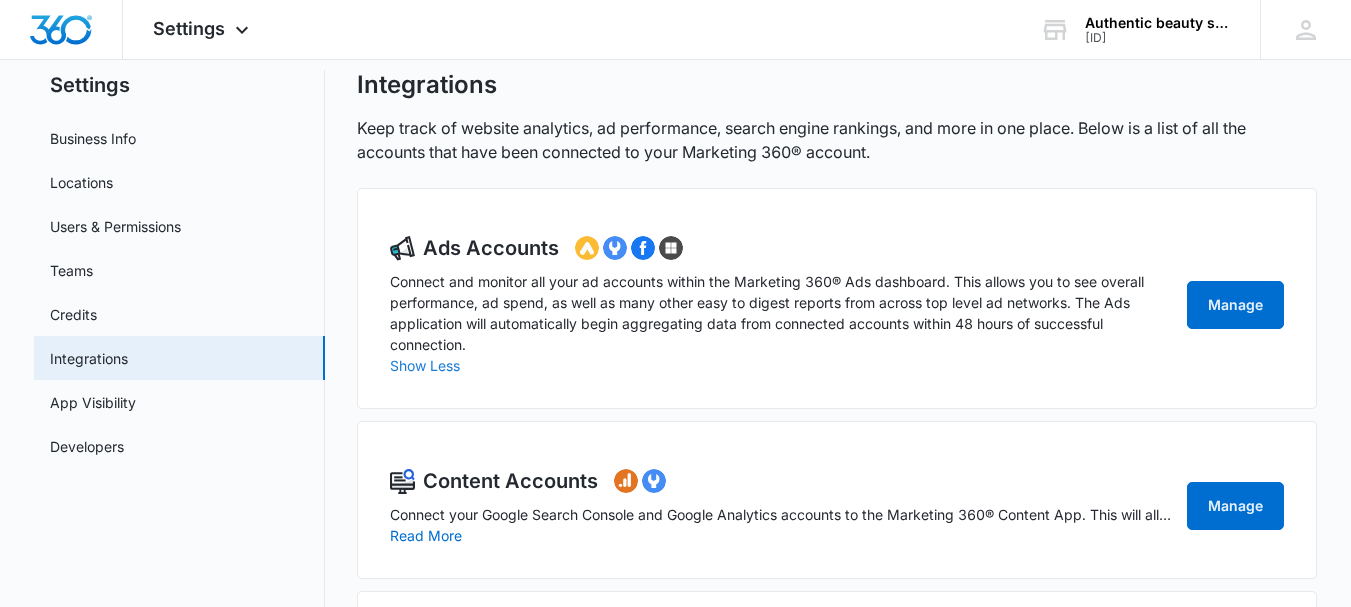 scroll, scrollTop: 100, scrollLeft: 0, axis: vertical 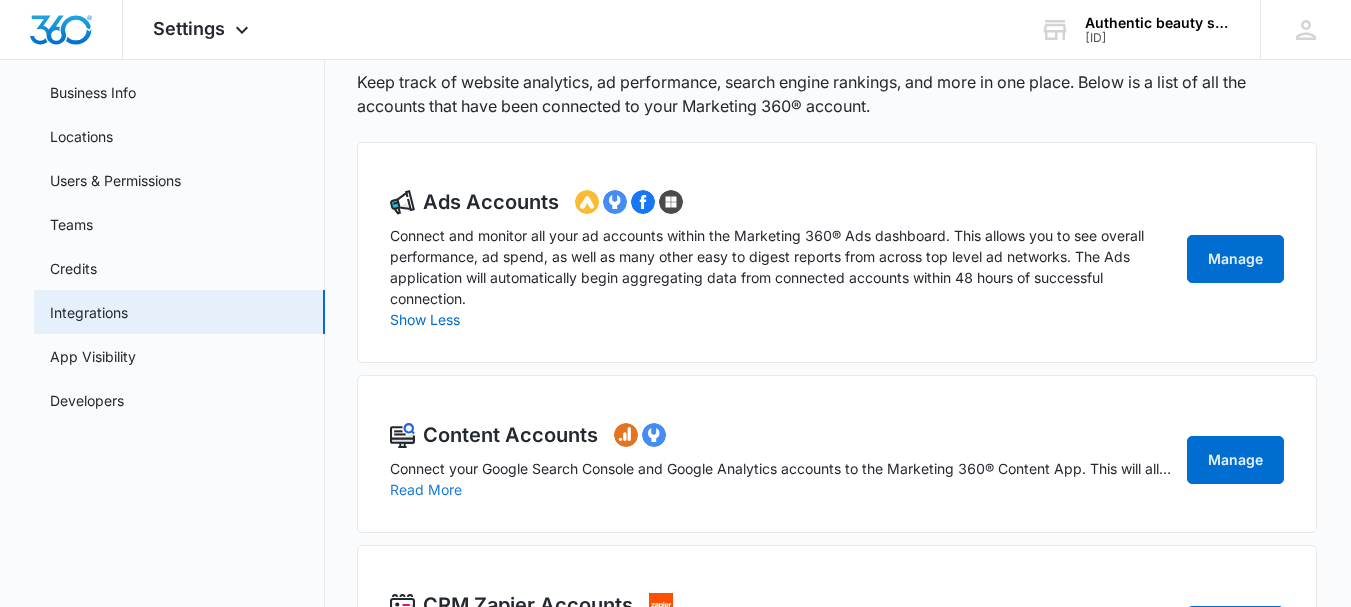 click on "Read More" at bounding box center [426, 490] 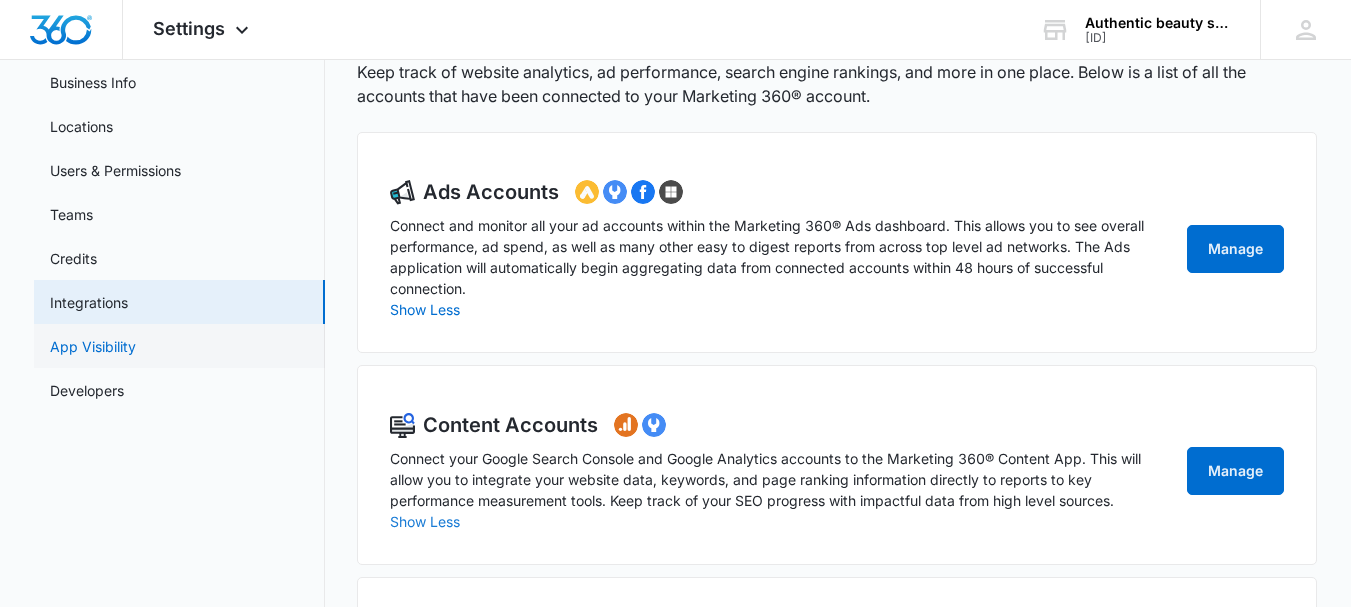 scroll, scrollTop: 74, scrollLeft: 0, axis: vertical 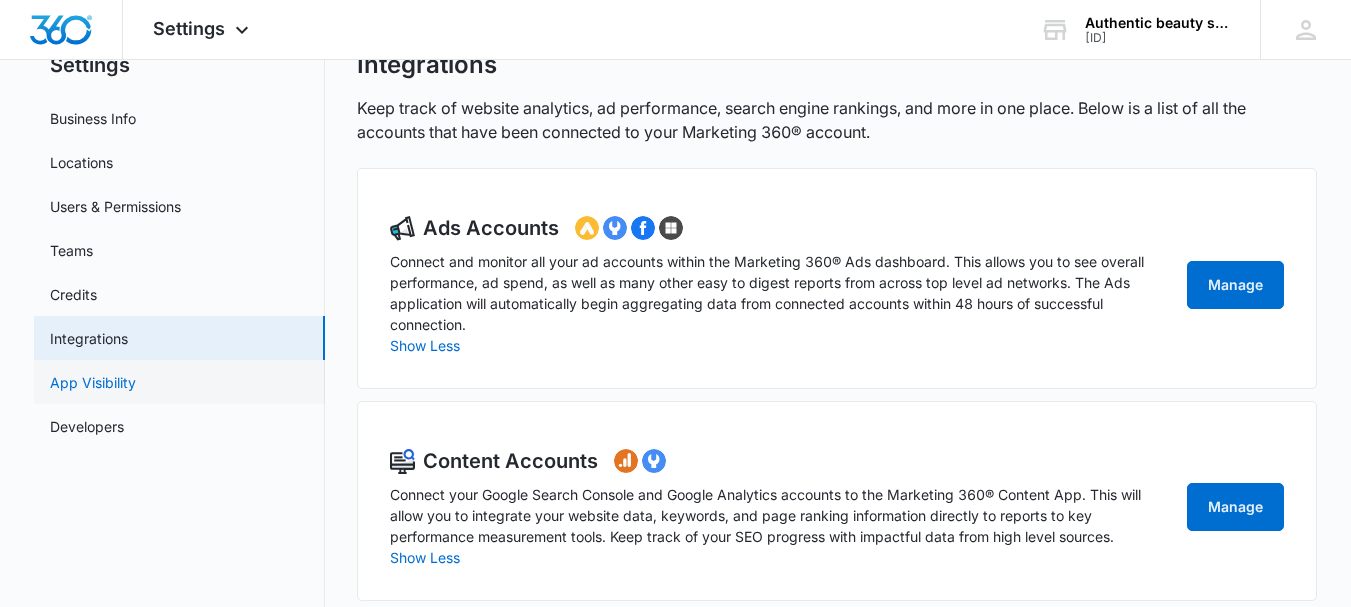 click on "App Visibility" at bounding box center (93, 382) 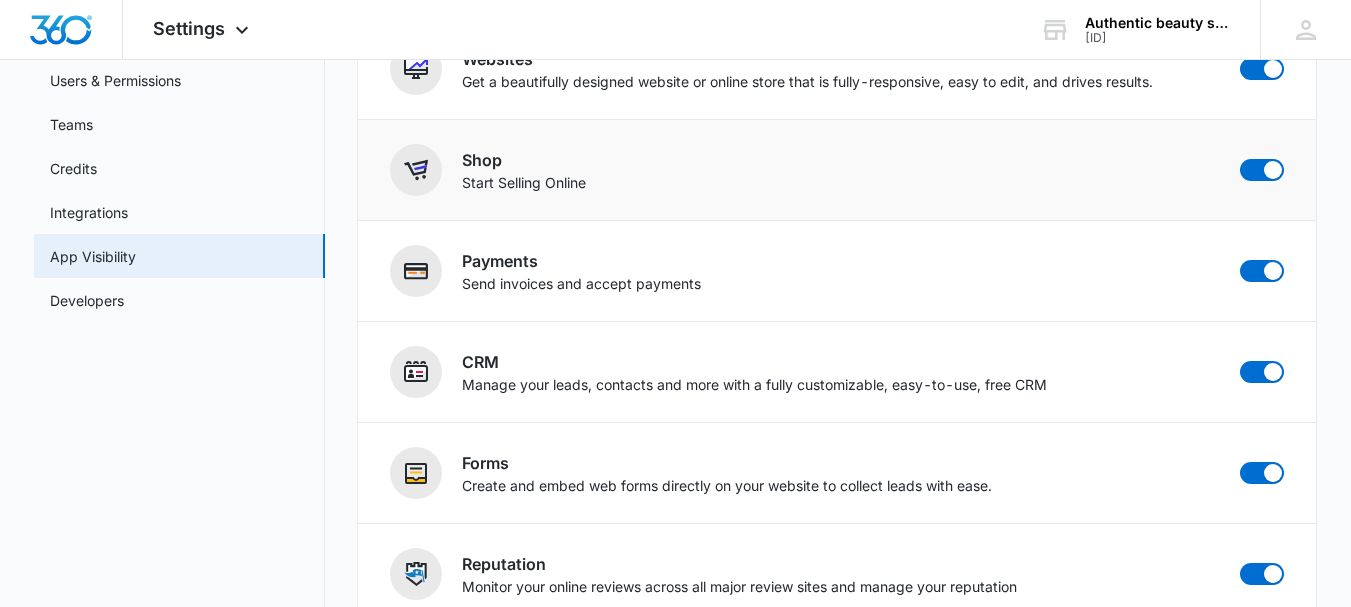 scroll, scrollTop: 242, scrollLeft: 0, axis: vertical 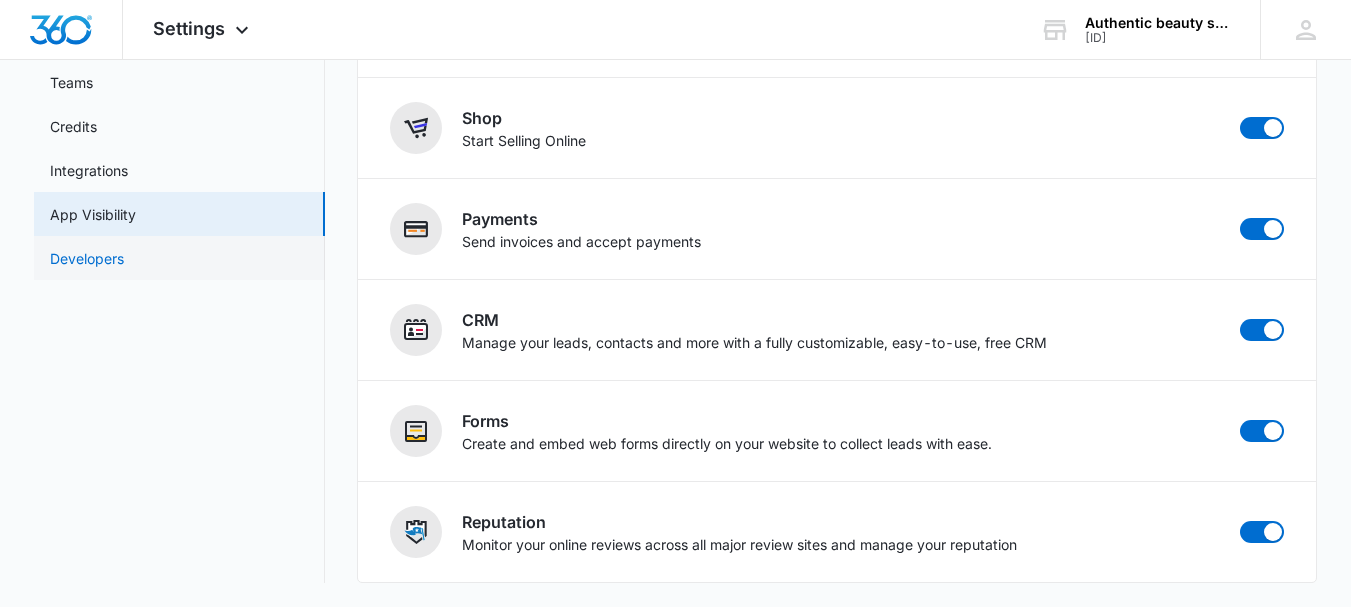 click on "Developers" at bounding box center [87, 258] 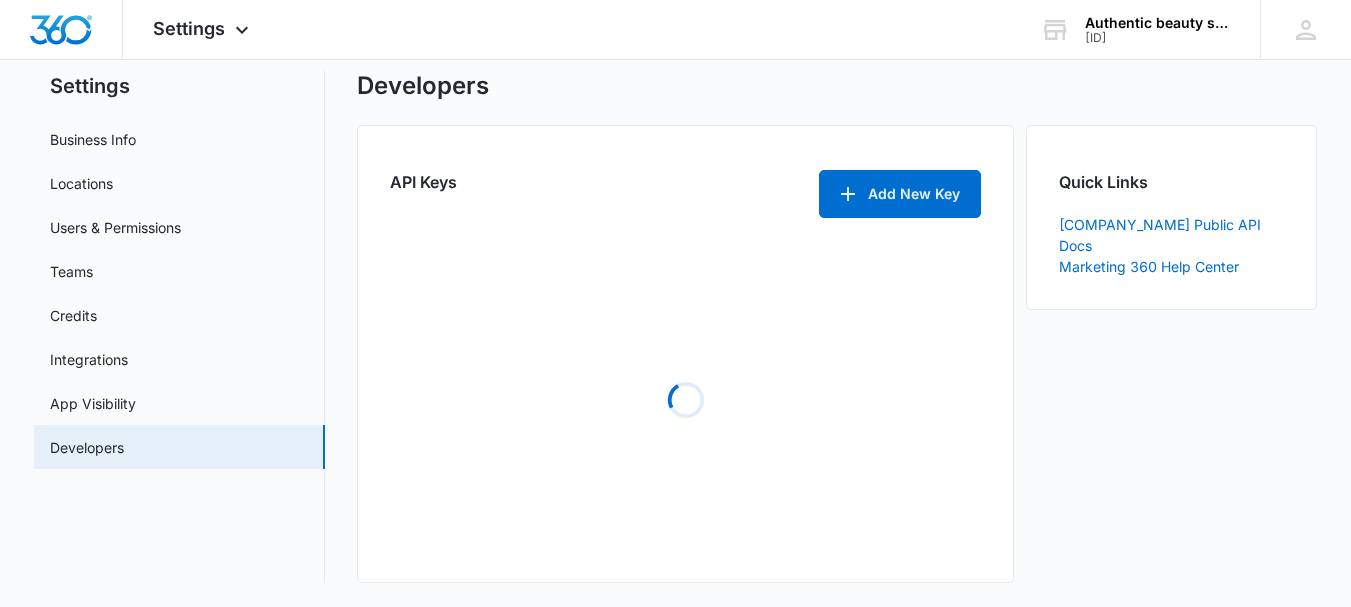 scroll, scrollTop: 0, scrollLeft: 0, axis: both 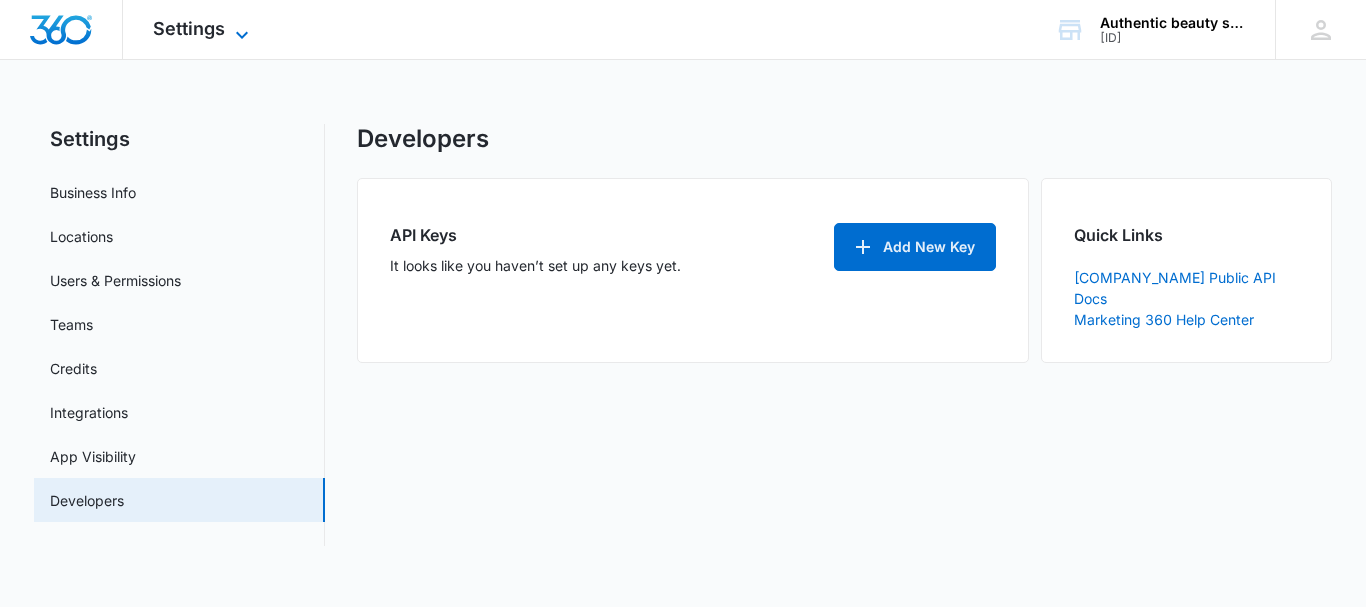 click on "Settings" at bounding box center [189, 28] 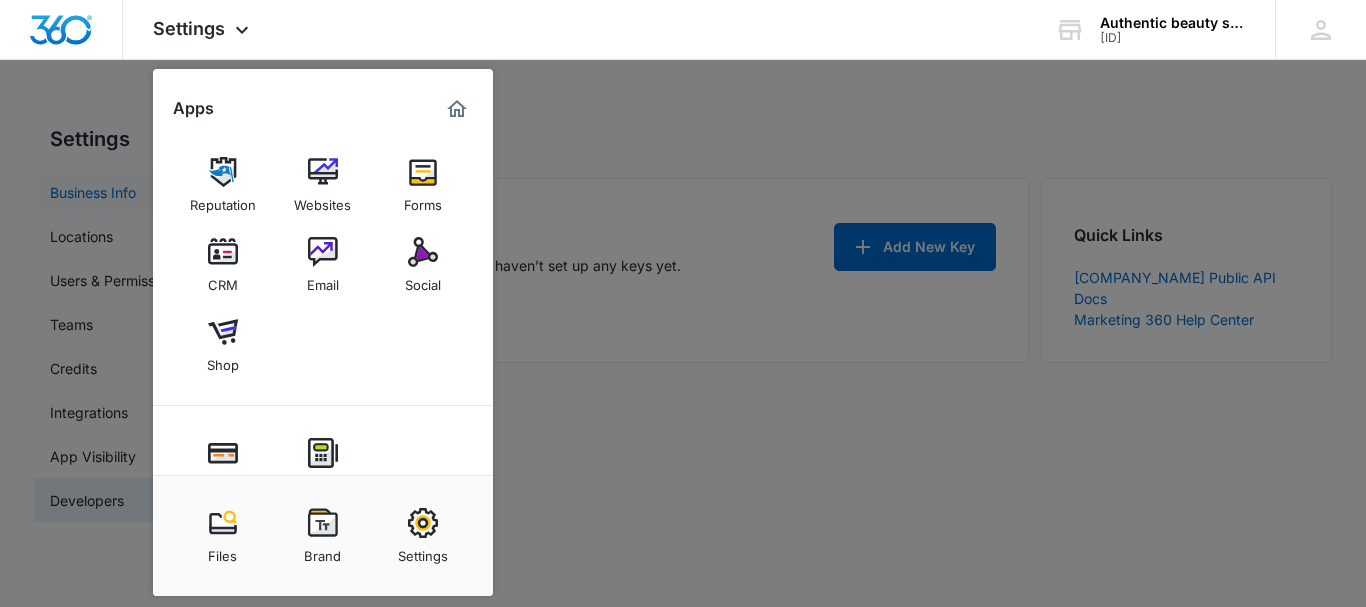 click at bounding box center [223, 172] 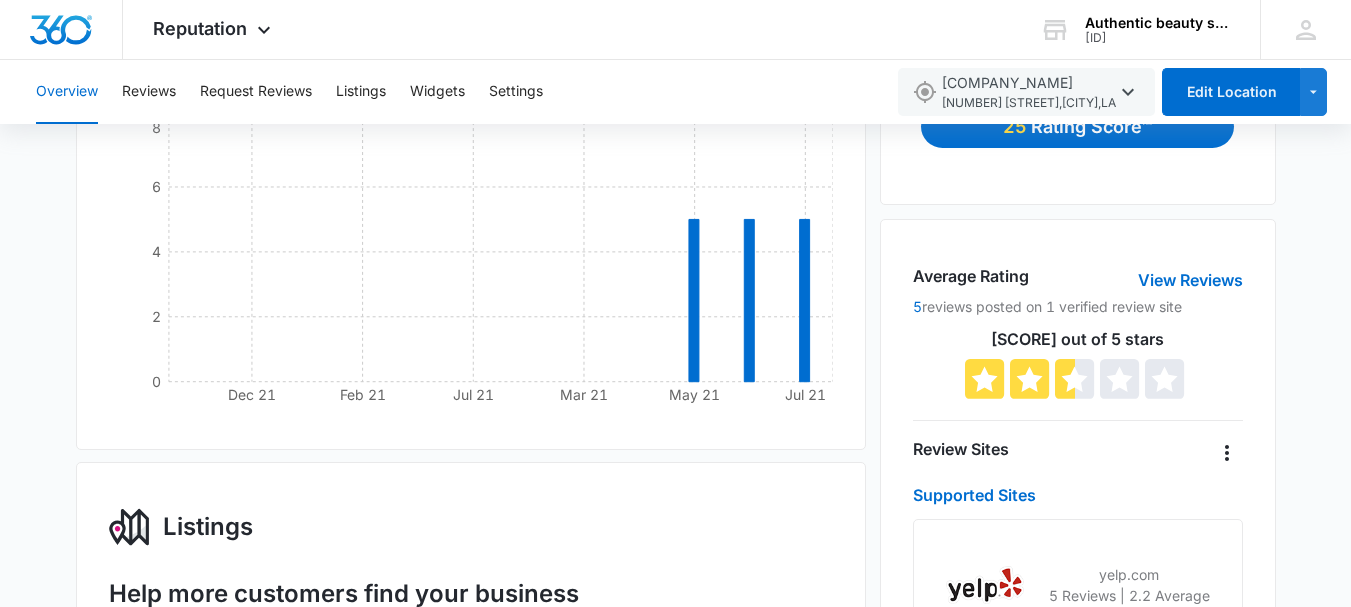 scroll, scrollTop: 299, scrollLeft: 0, axis: vertical 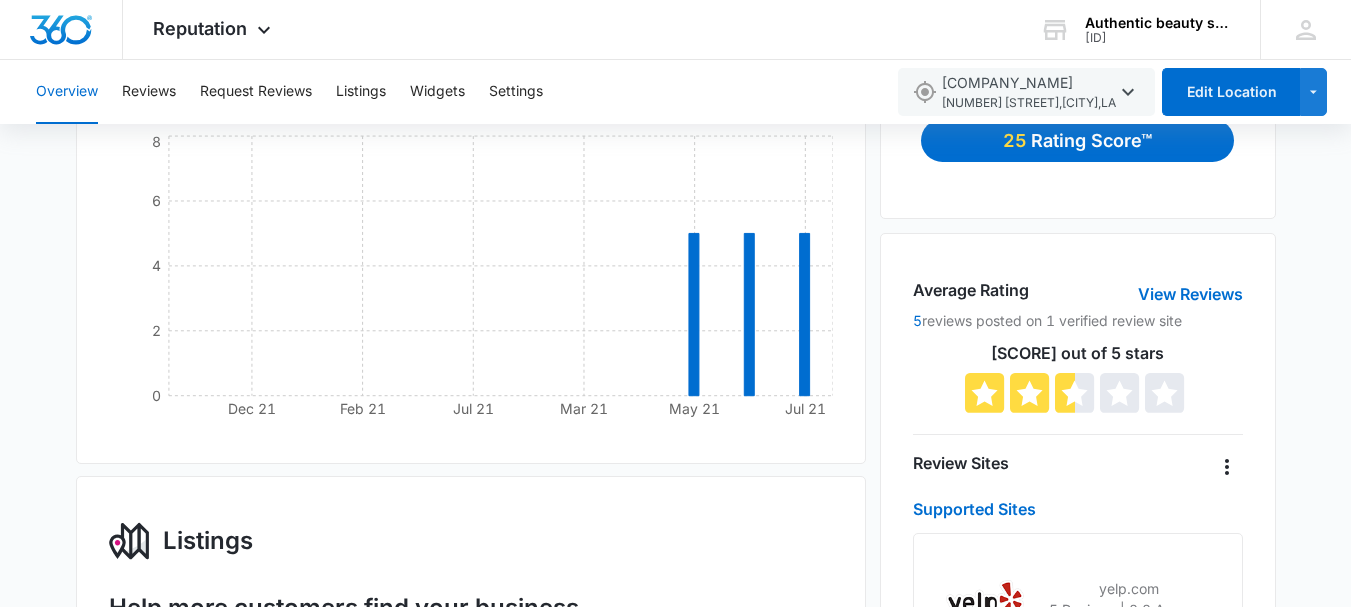 click on "Overview Reviews Request Reviews Listings Widgets Settings" at bounding box center [454, 92] 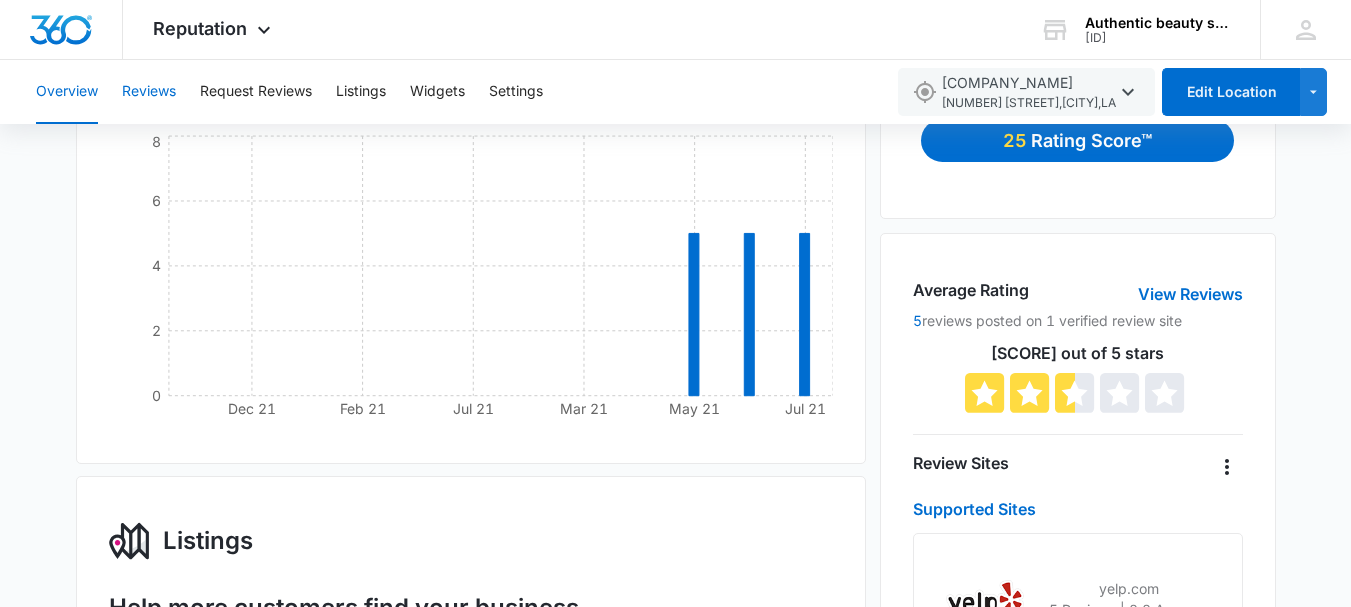 click on "Reviews" at bounding box center [149, 92] 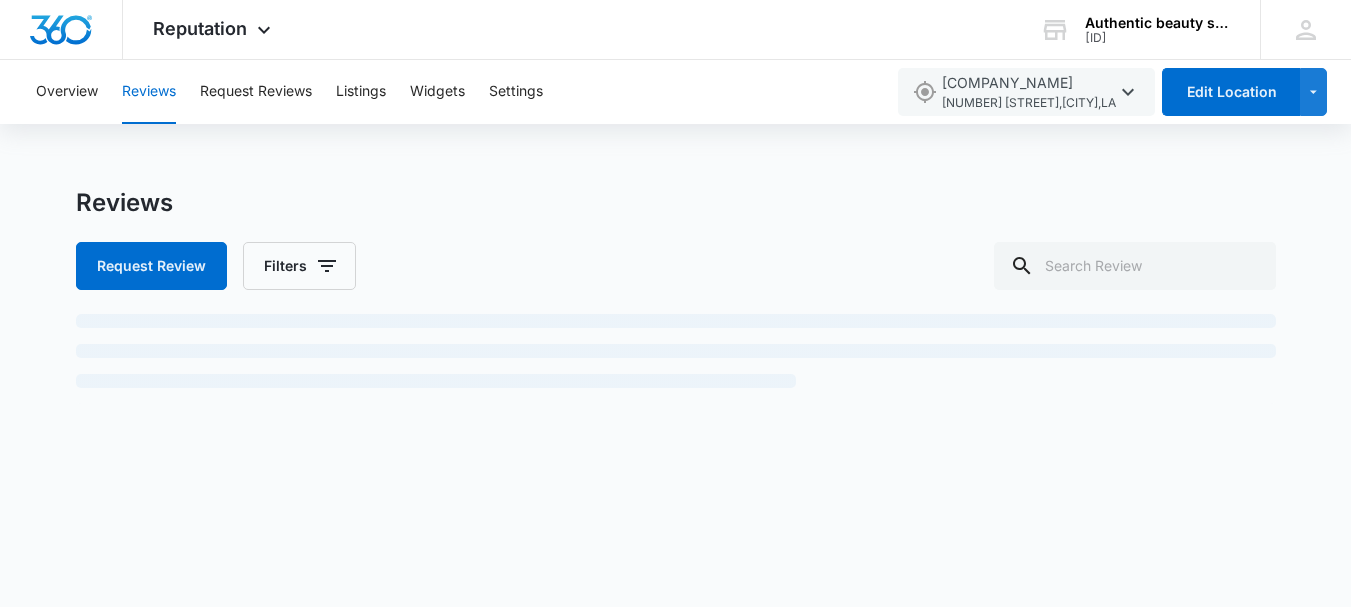 scroll, scrollTop: 0, scrollLeft: 0, axis: both 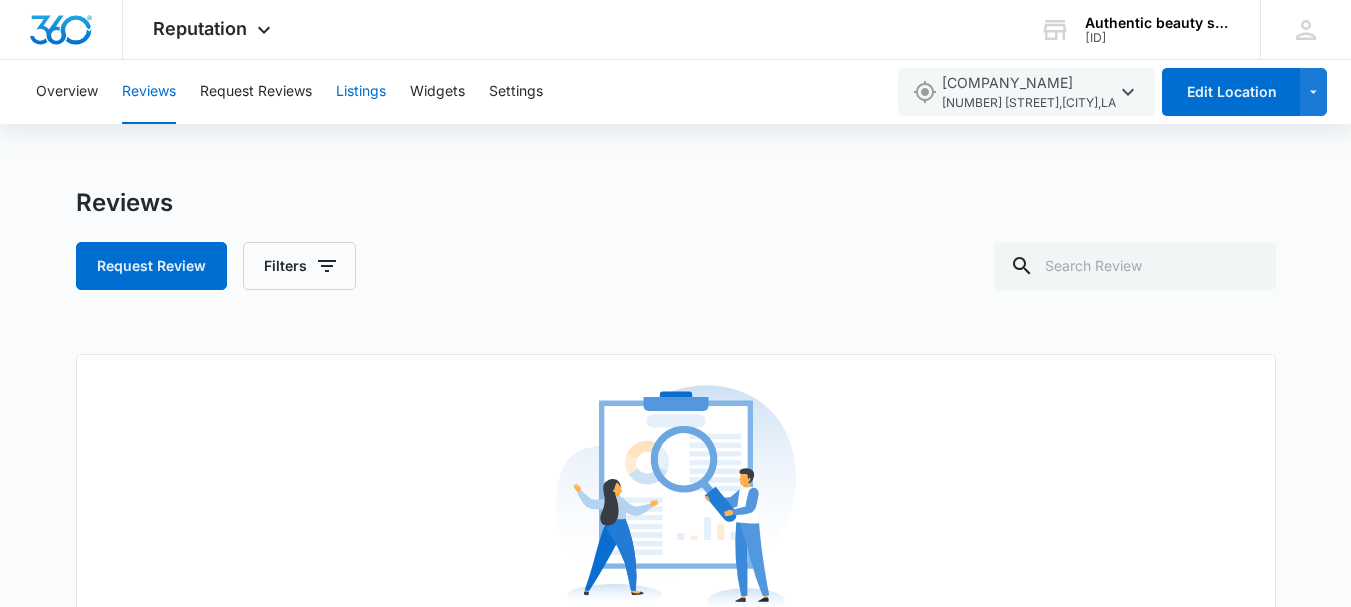 click on "Listings" at bounding box center [361, 92] 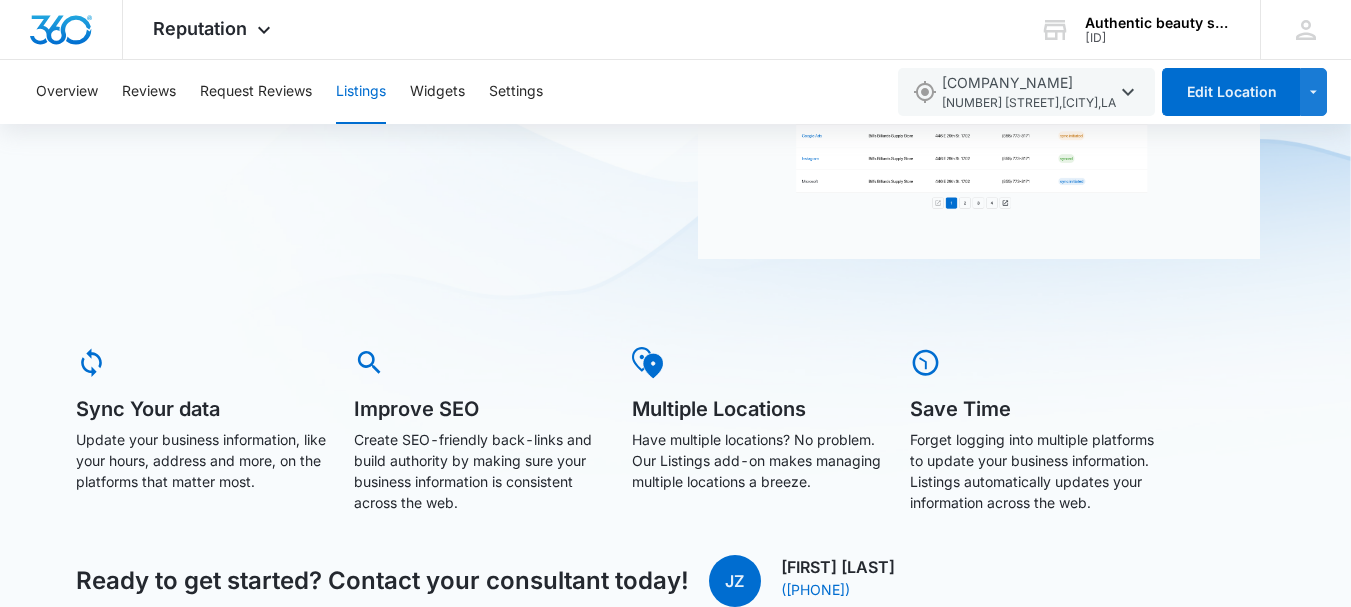 scroll, scrollTop: 0, scrollLeft: 0, axis: both 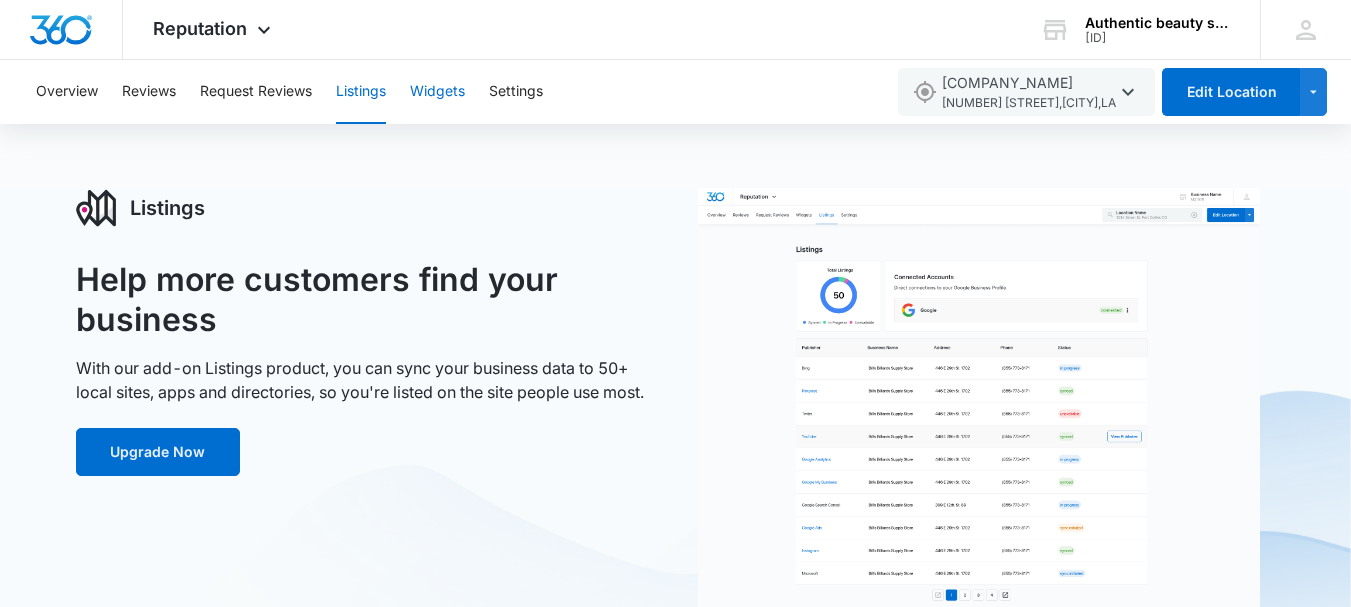 click on "Widgets" at bounding box center [437, 92] 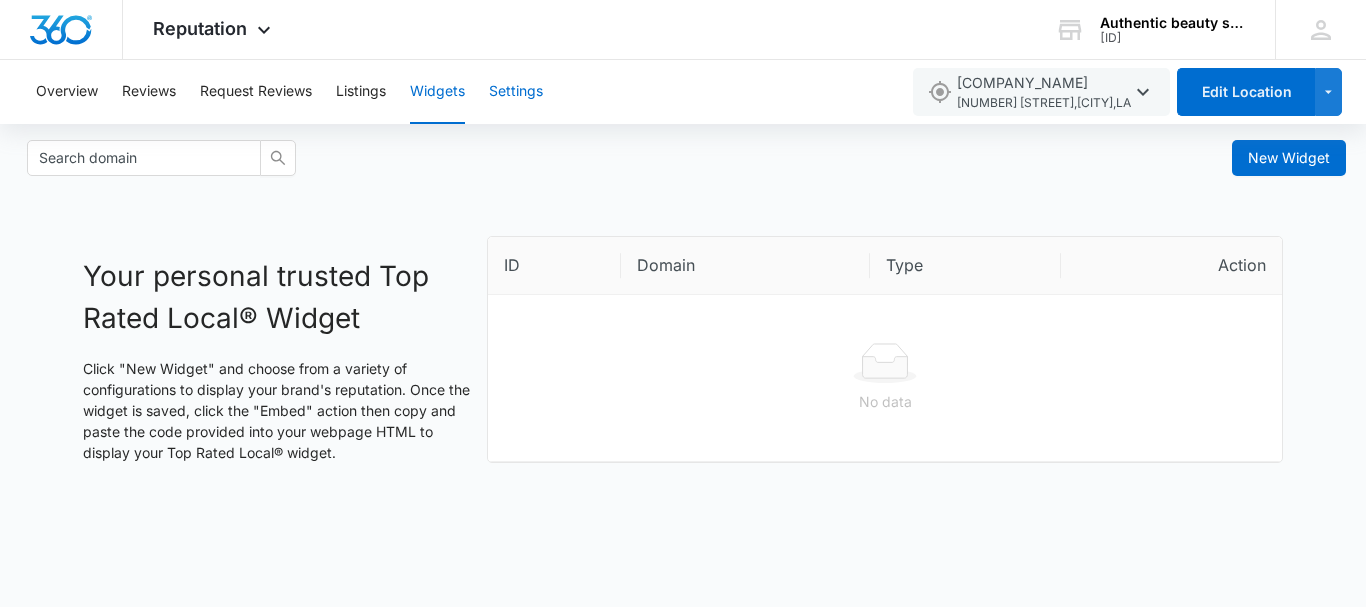 click on "Settings" at bounding box center [516, 92] 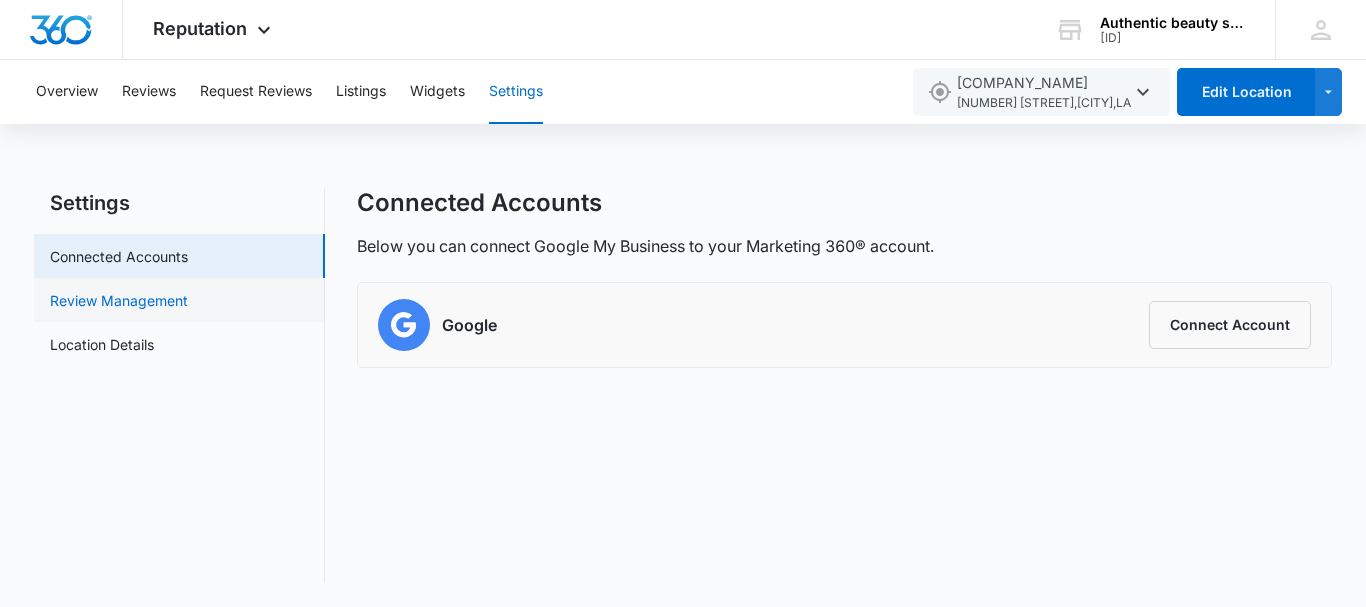 click on "Review Management" at bounding box center [119, 300] 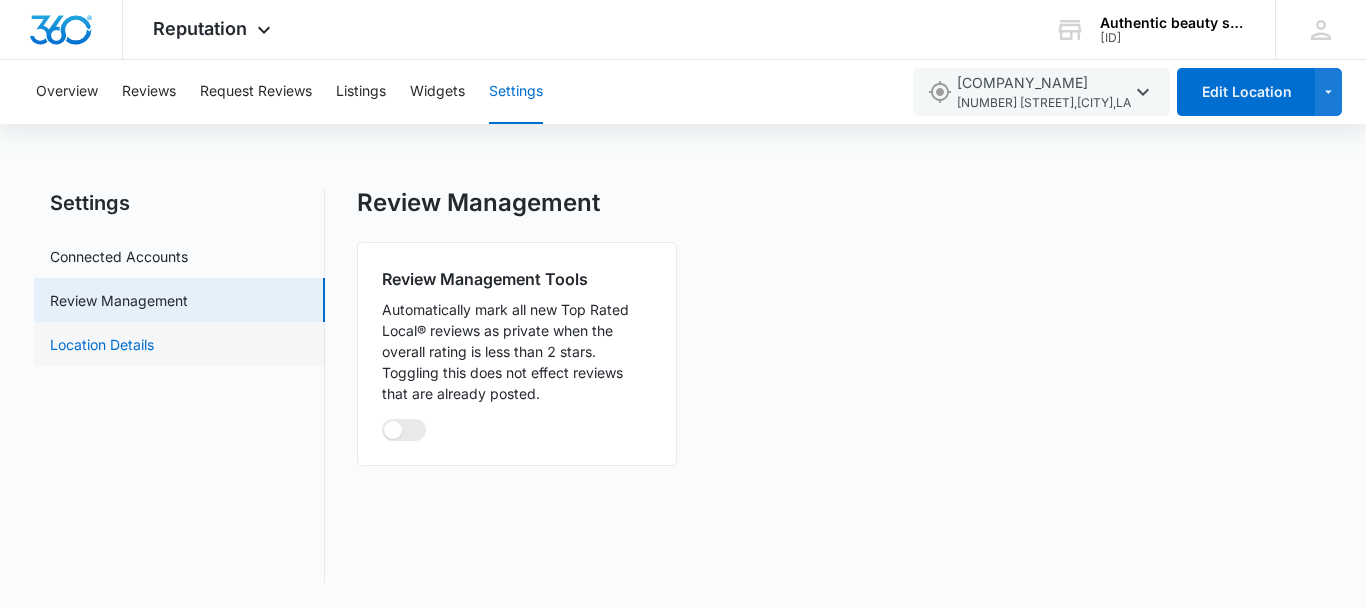 click on "Location Details" at bounding box center [102, 344] 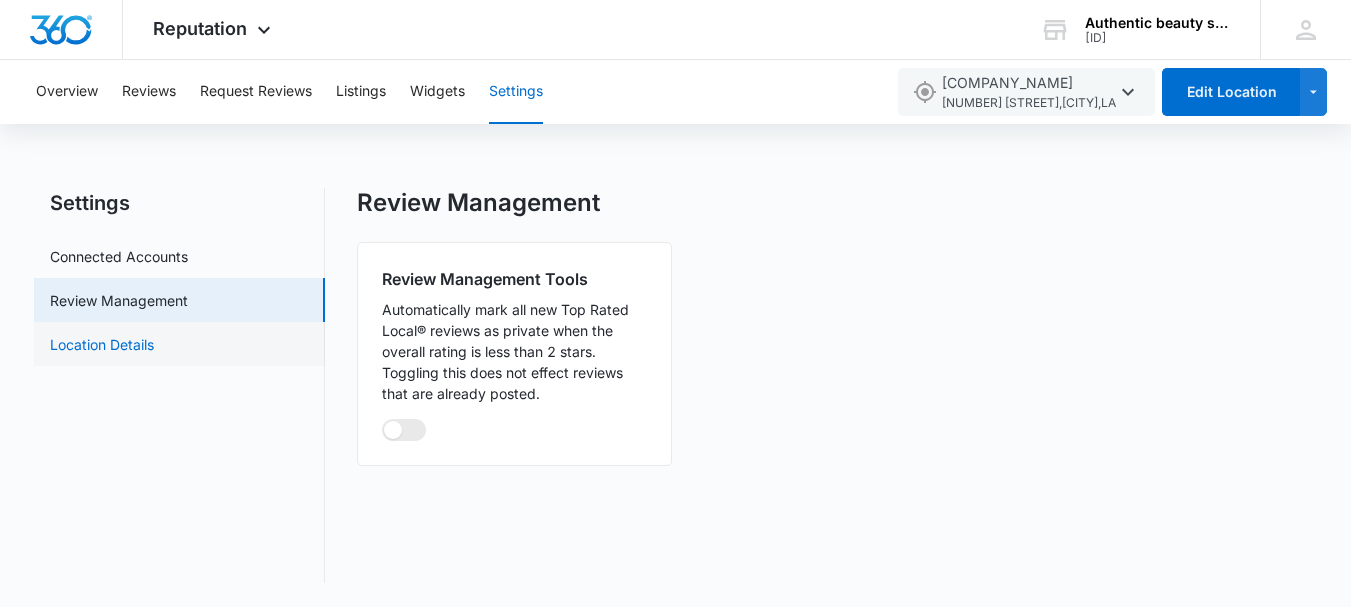 select on "Louisiana" 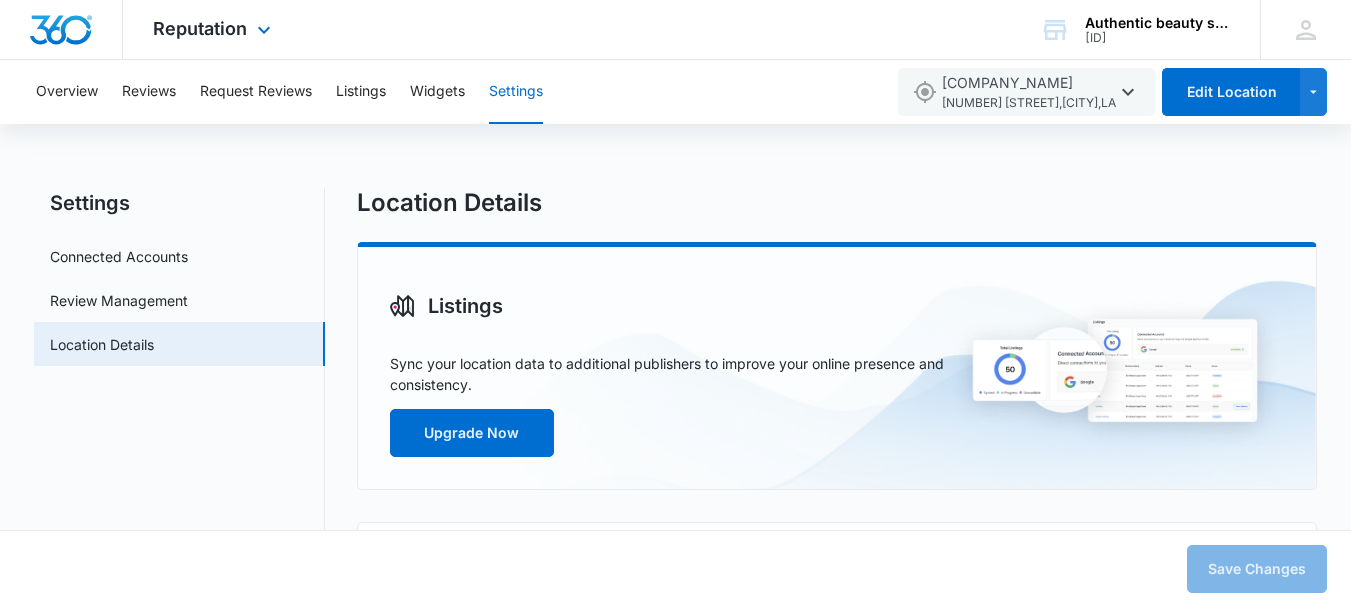 click on "Reputation Apps Reputation Websites Forms CRM Email Social Shop Payments POS Content Ads Intelligence Files Brand Settings" at bounding box center [214, 29] 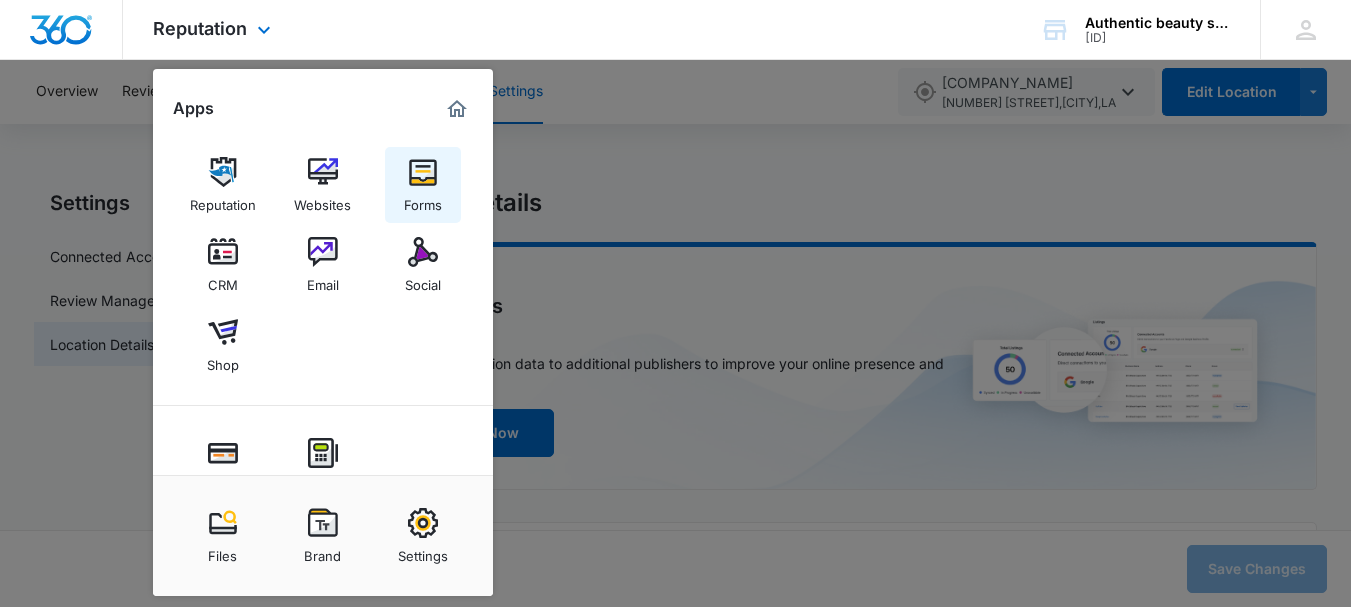 click at bounding box center (423, 172) 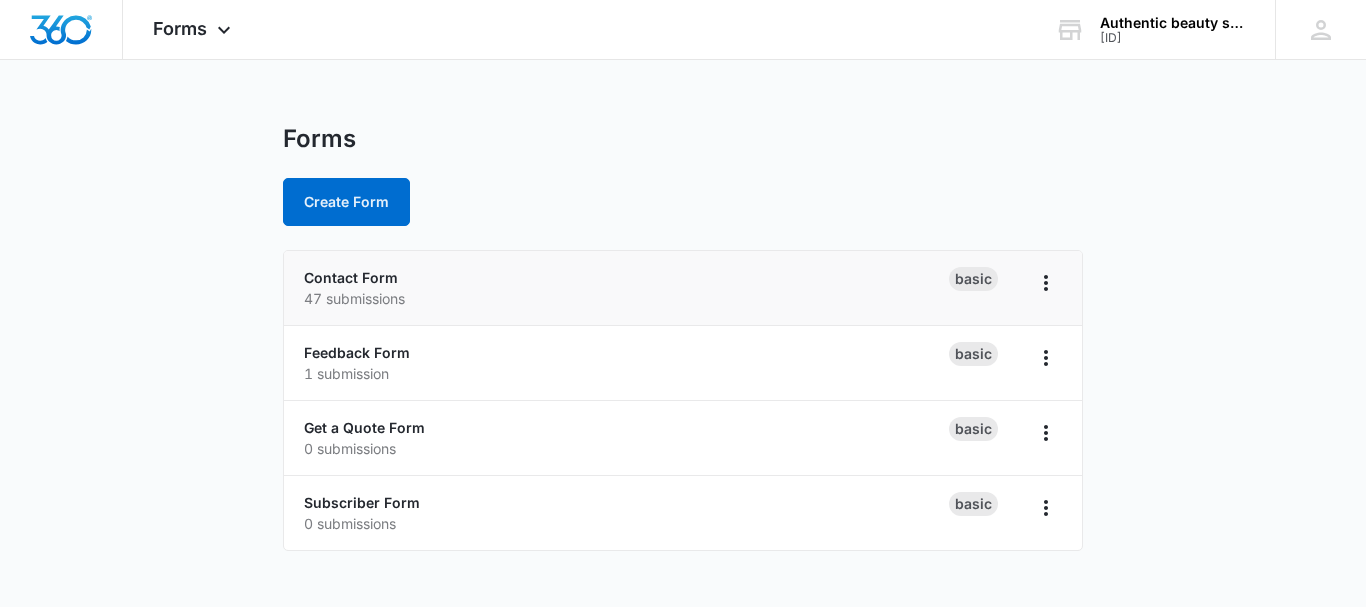 click on "47 submissions" at bounding box center [626, 298] 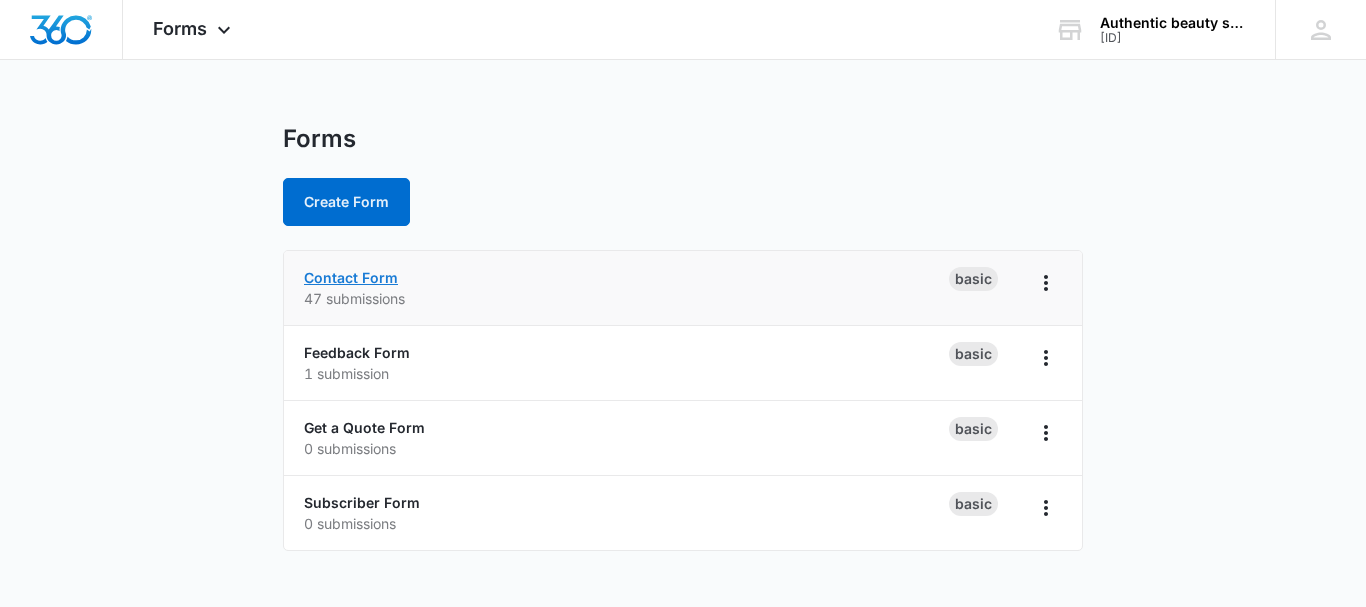 click on "Contact Form" at bounding box center [351, 277] 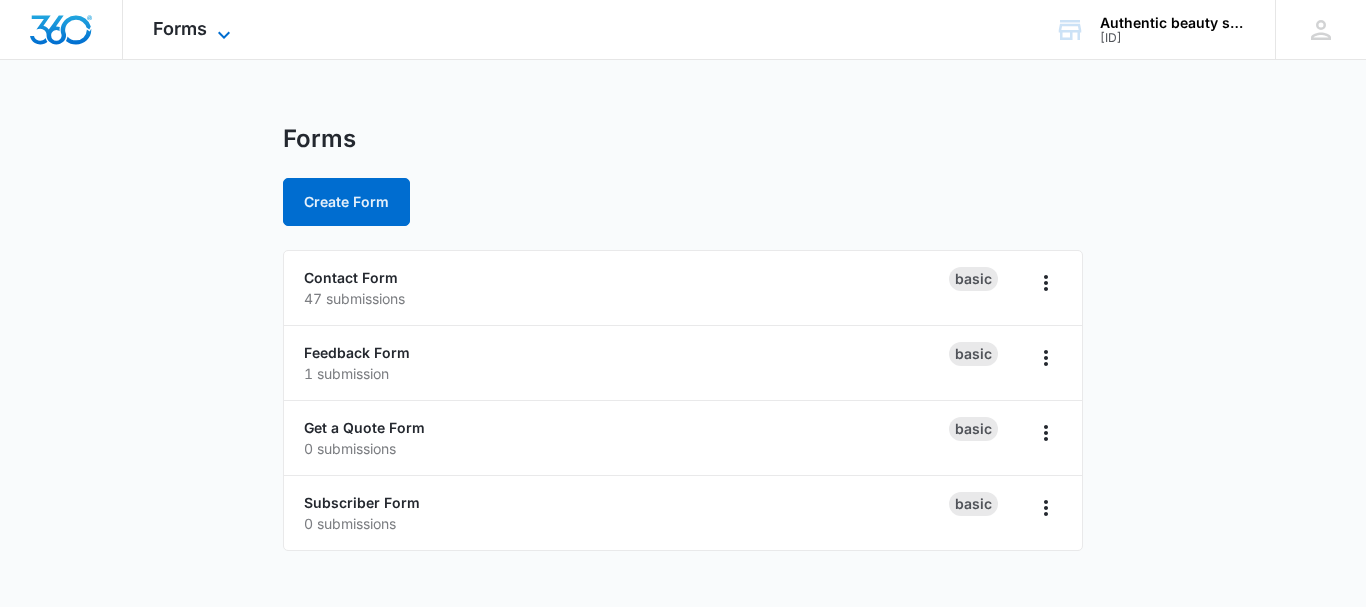 click 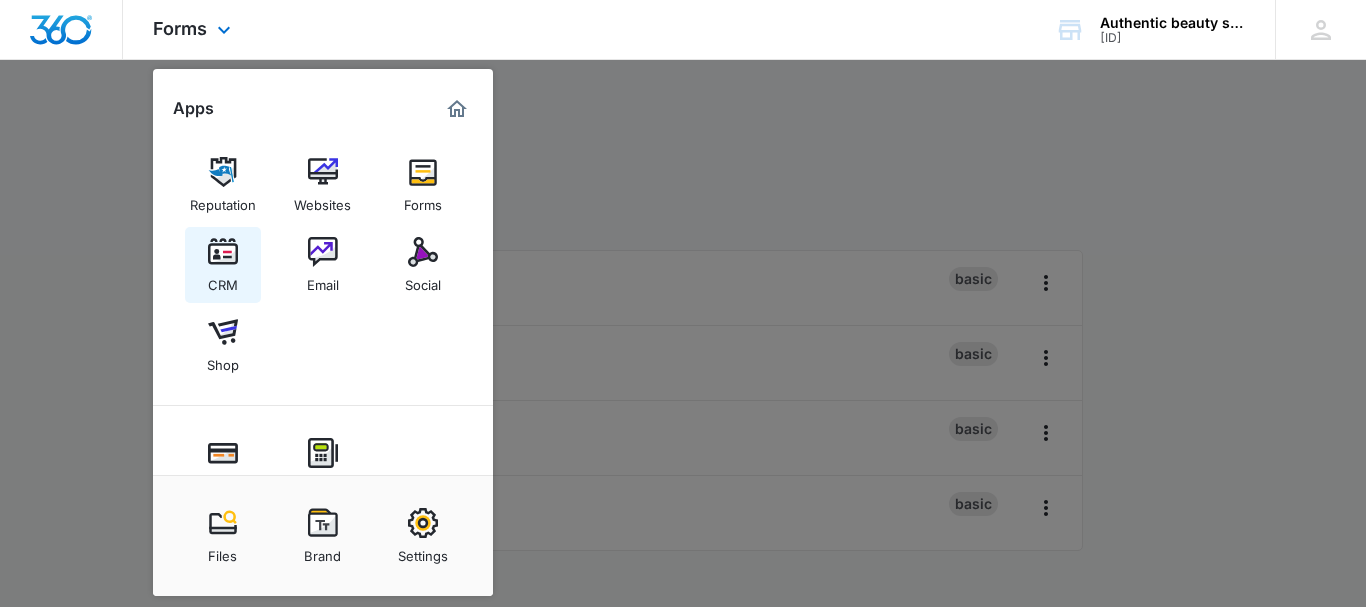 click at bounding box center [223, 252] 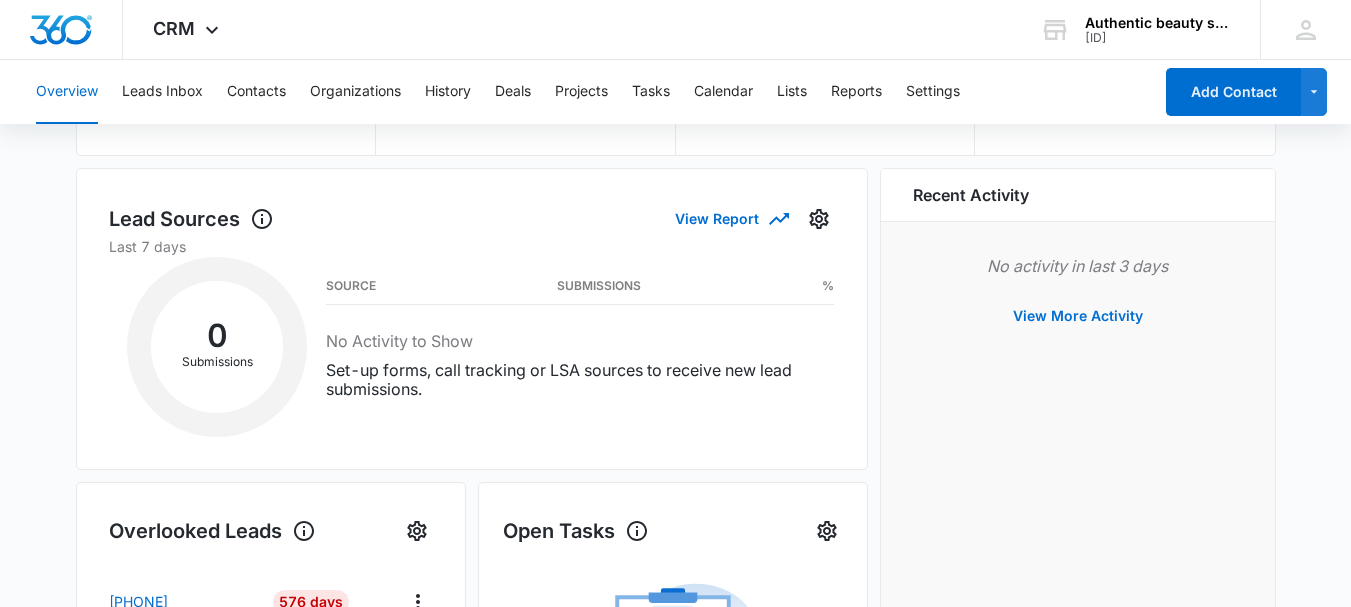 scroll, scrollTop: 0, scrollLeft: 0, axis: both 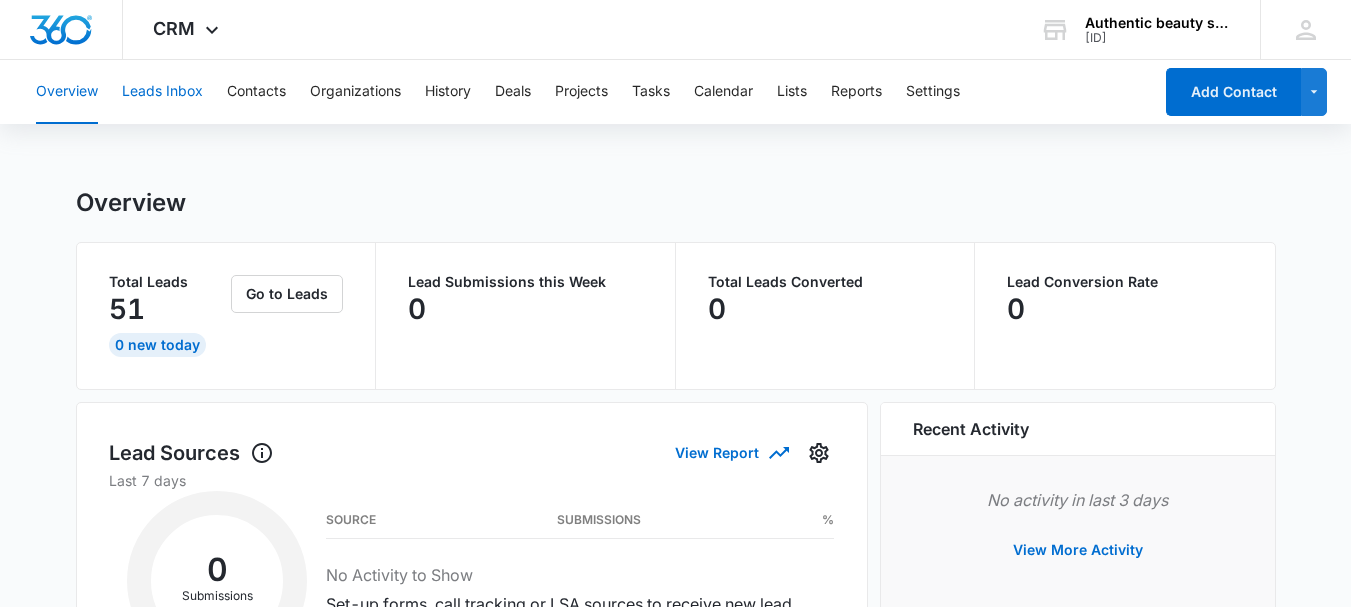 click on "Leads Inbox" at bounding box center [162, 92] 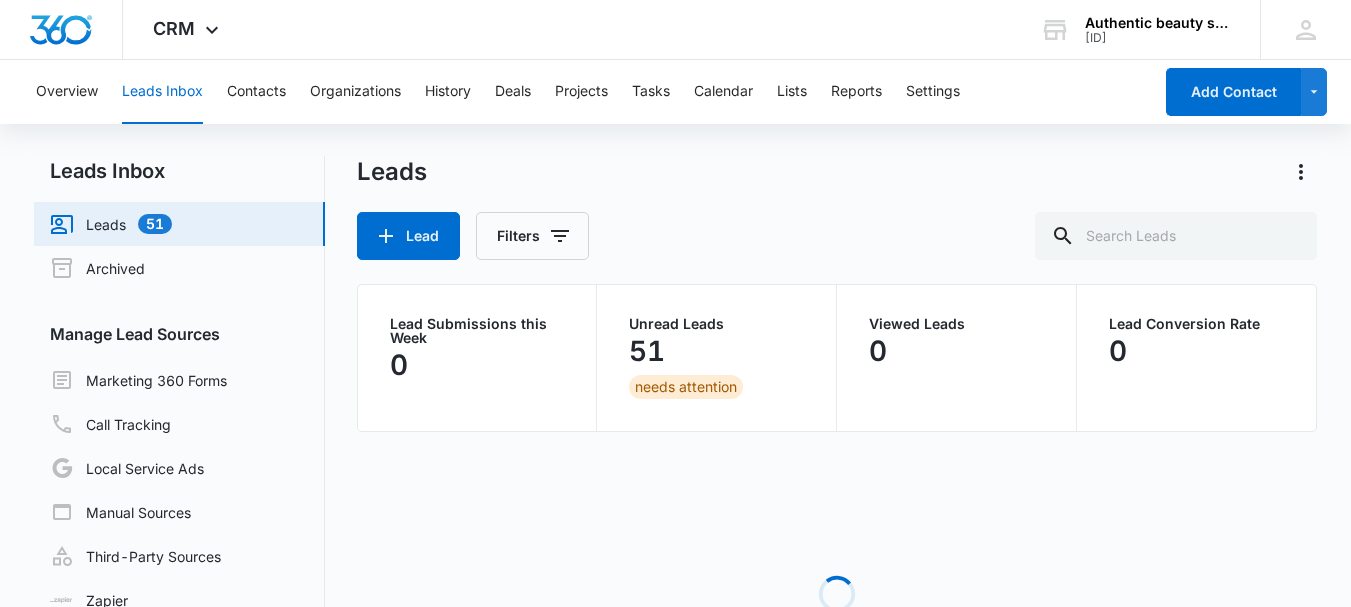 scroll, scrollTop: 0, scrollLeft: 0, axis: both 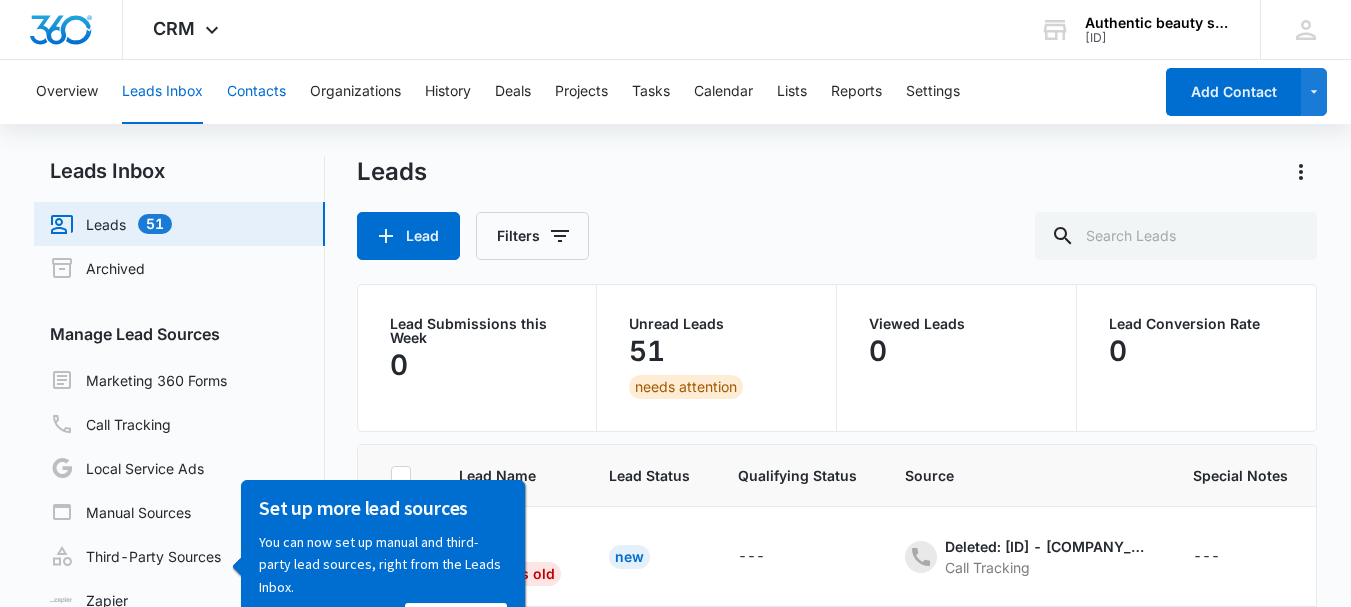 click on "Contacts" at bounding box center [256, 92] 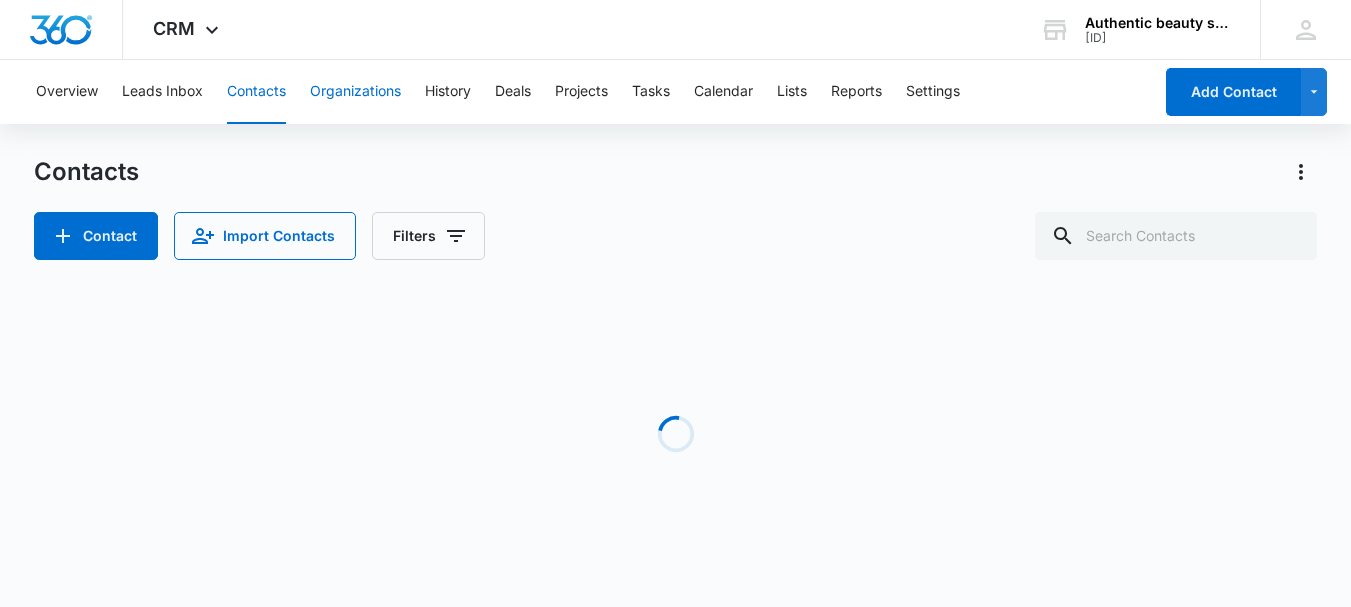 click on "Organizations" at bounding box center (355, 92) 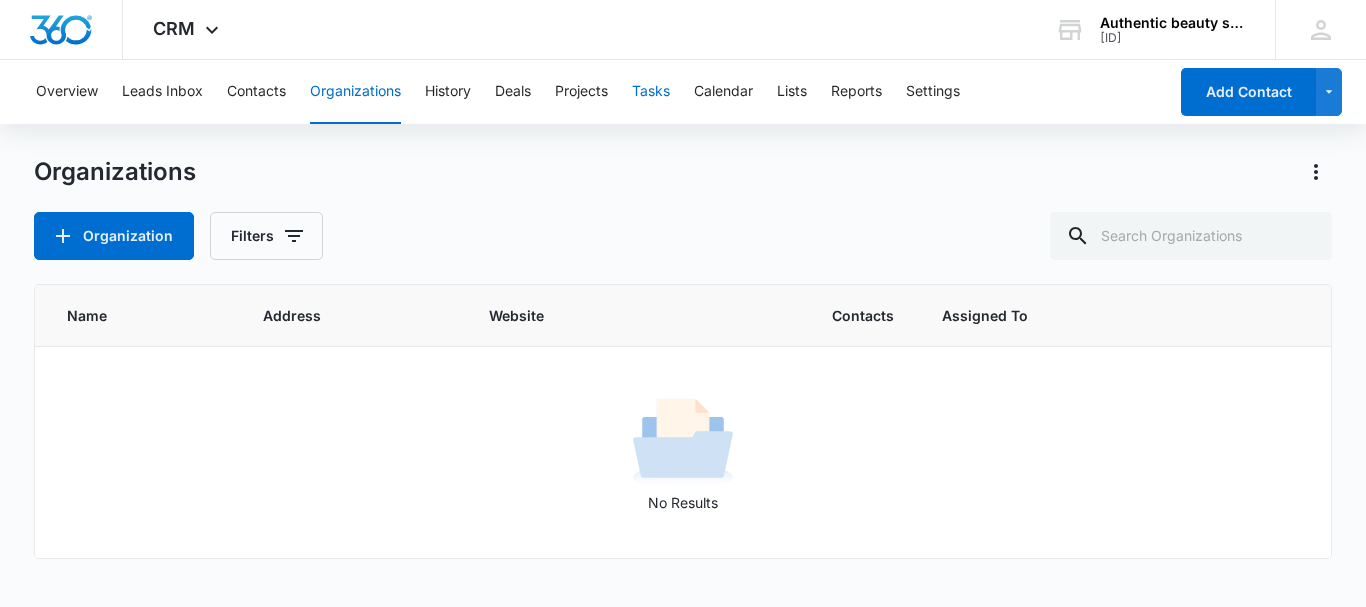 click on "Tasks" at bounding box center (651, 92) 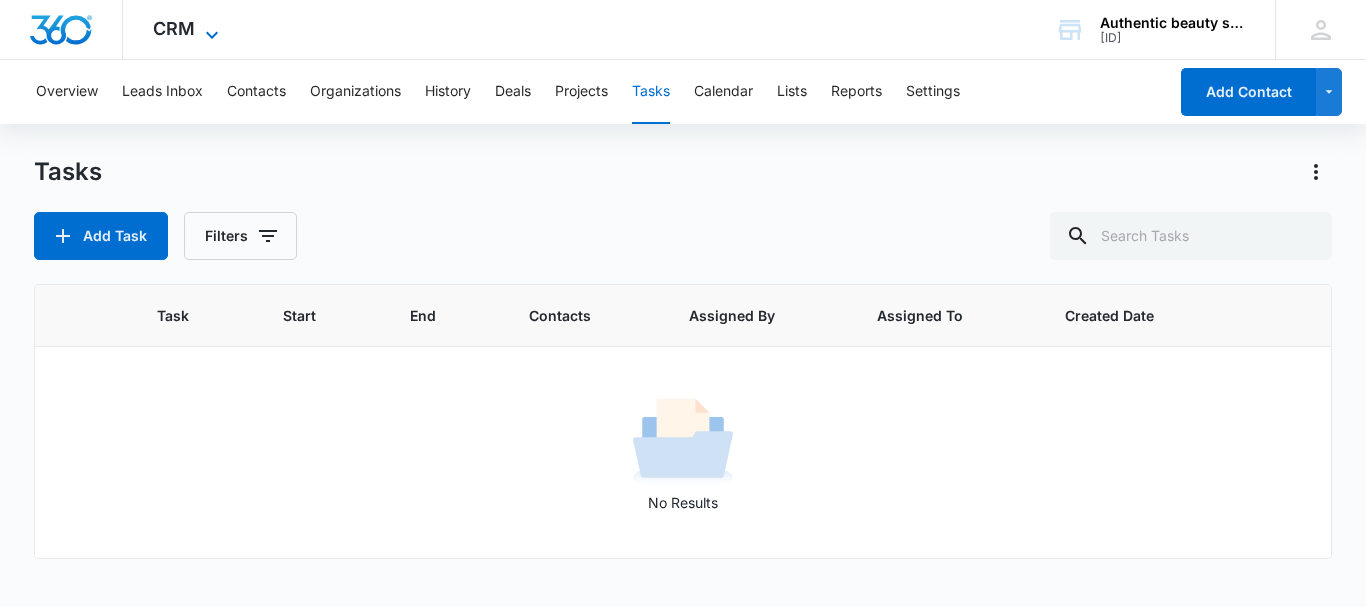 click 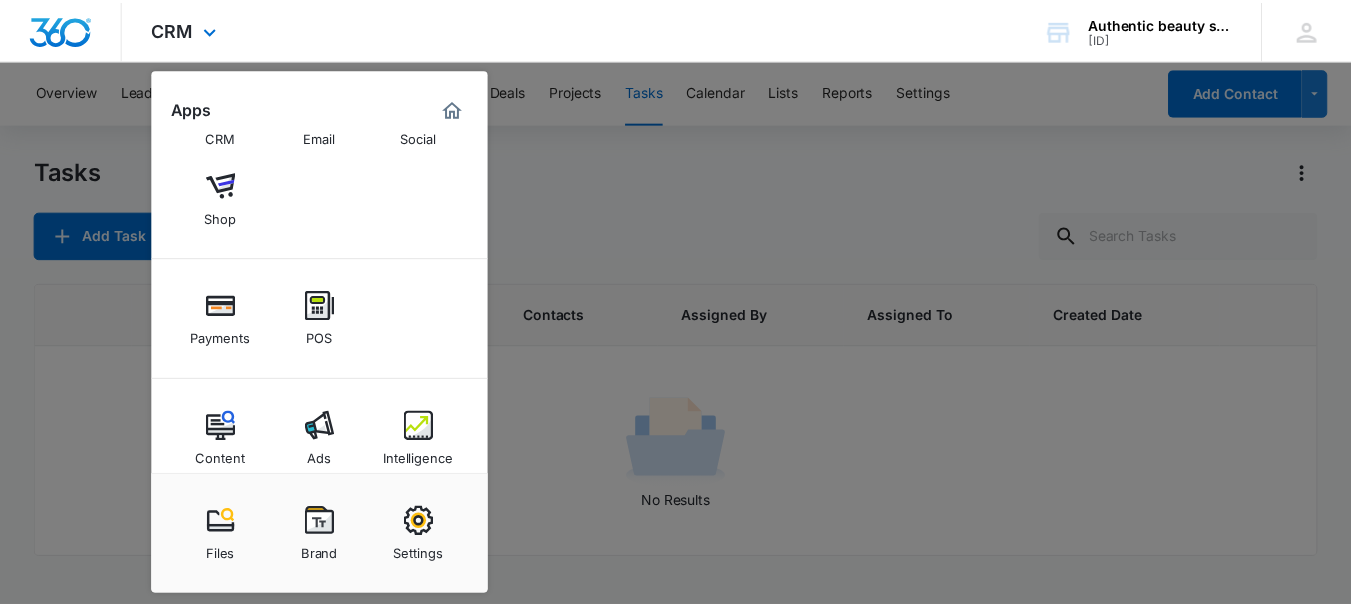 scroll, scrollTop: 173, scrollLeft: 0, axis: vertical 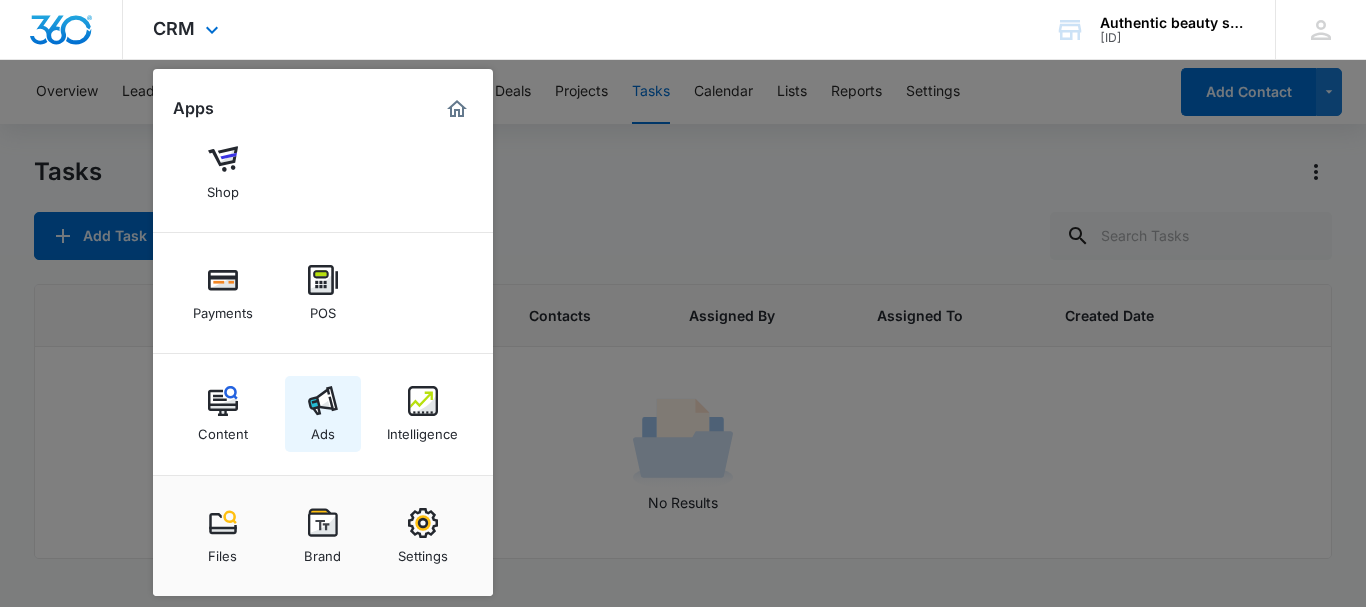 click on "Ads" at bounding box center [323, 414] 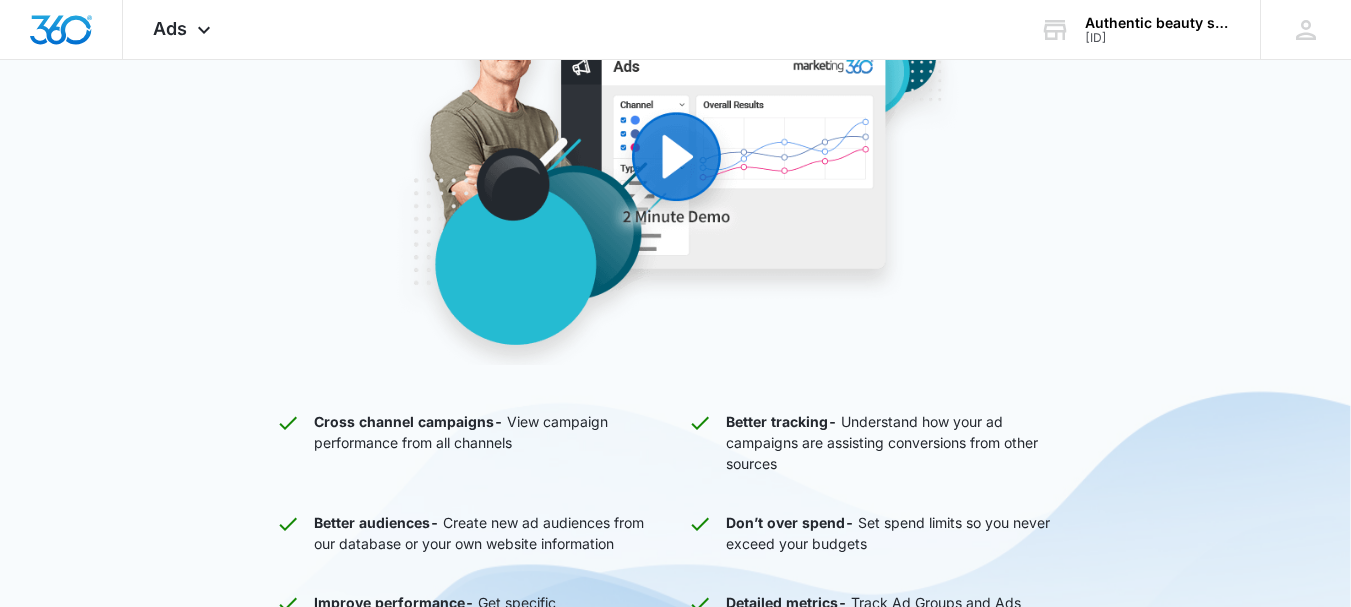scroll, scrollTop: 366, scrollLeft: 0, axis: vertical 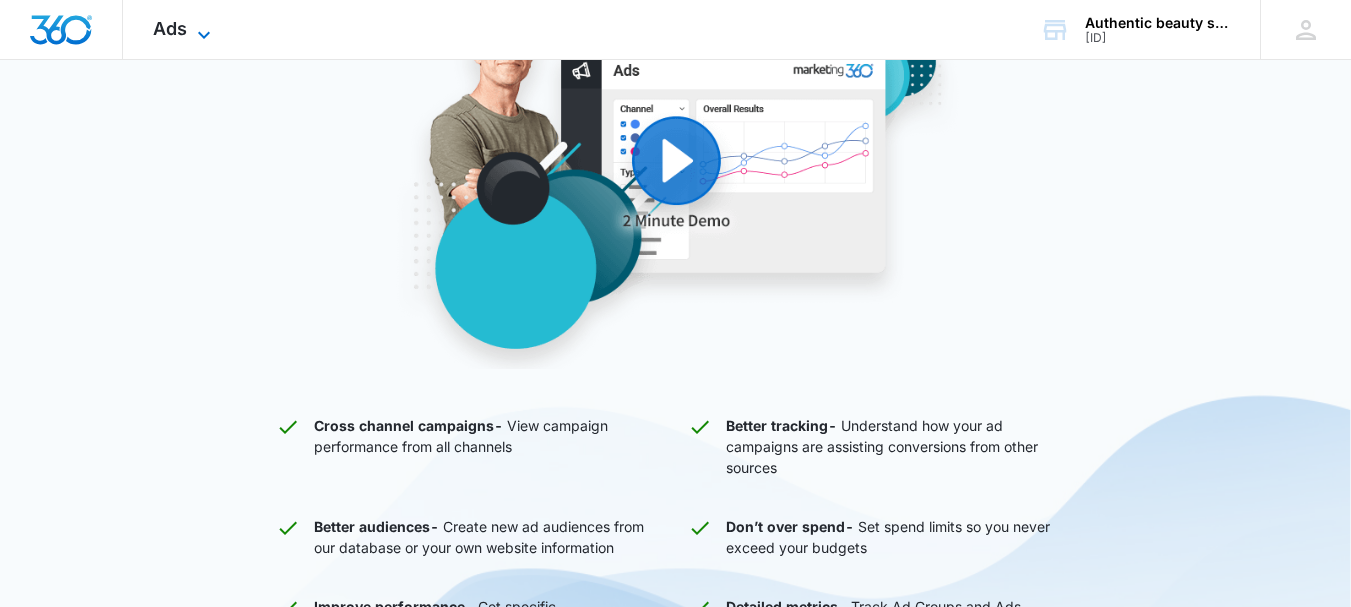 click 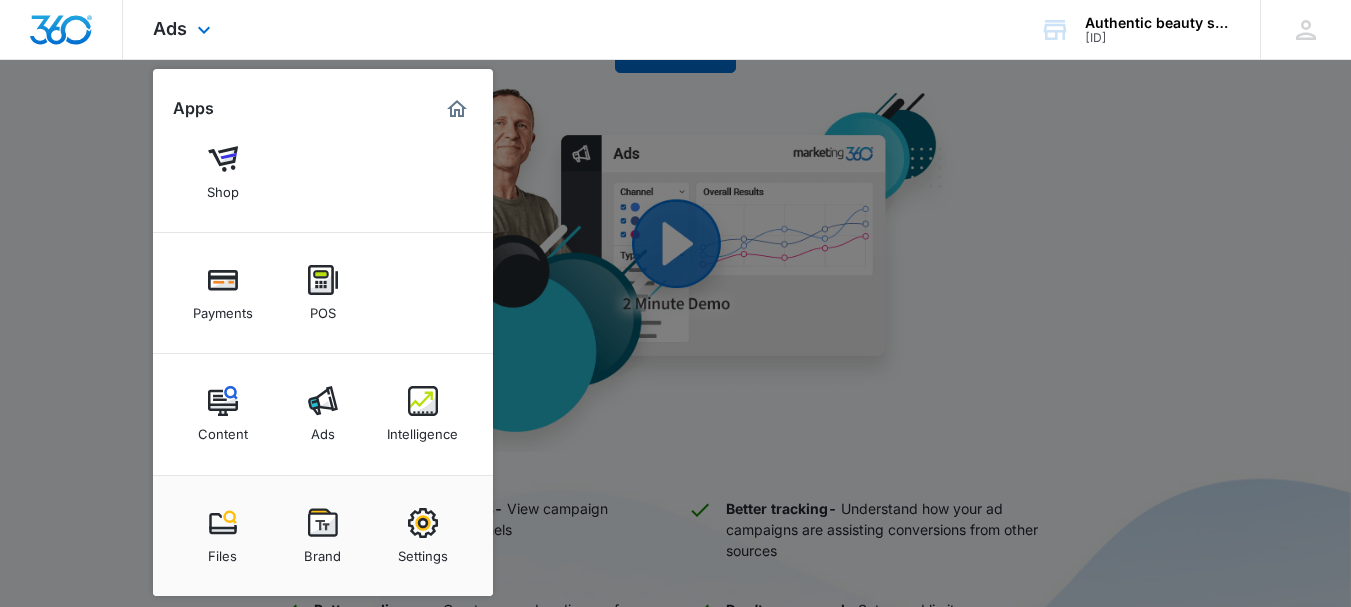 scroll, scrollTop: 66, scrollLeft: 0, axis: vertical 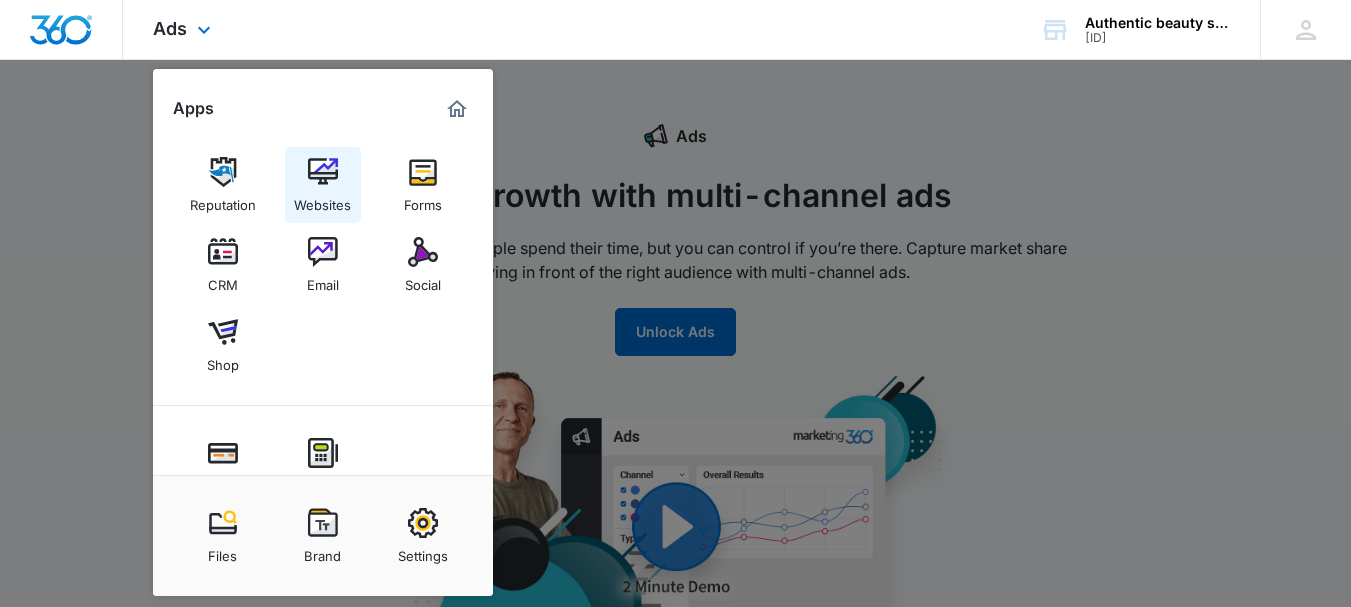 click on "Websites" at bounding box center (322, 200) 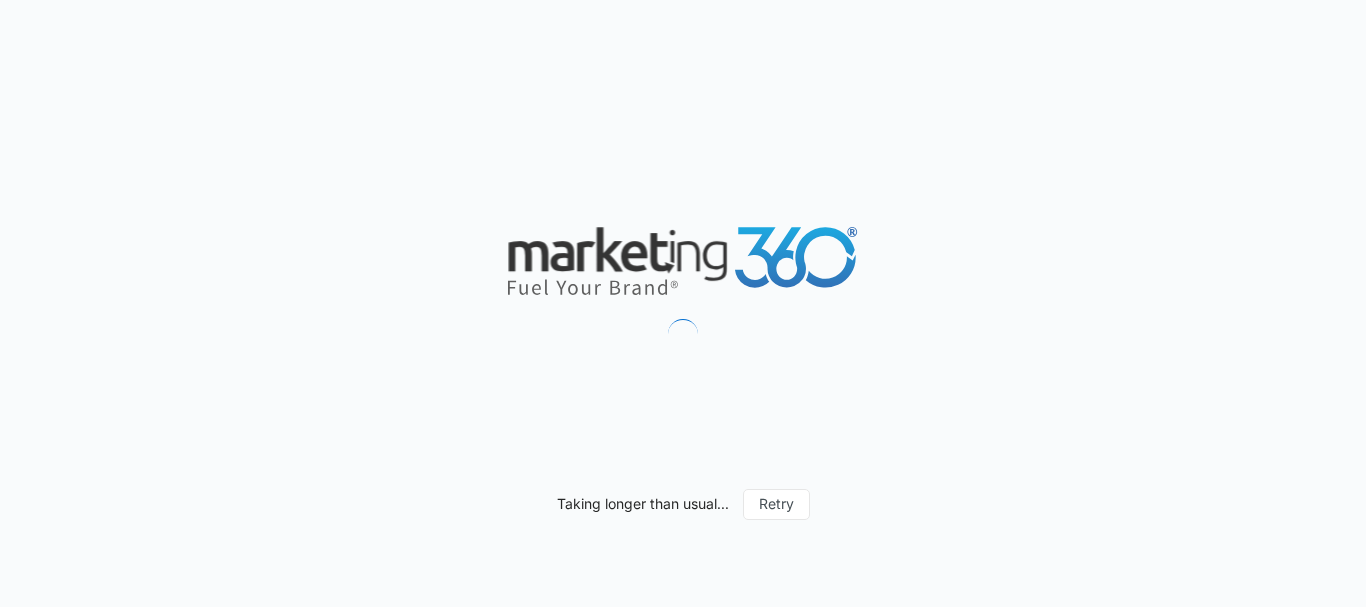 scroll, scrollTop: 0, scrollLeft: 0, axis: both 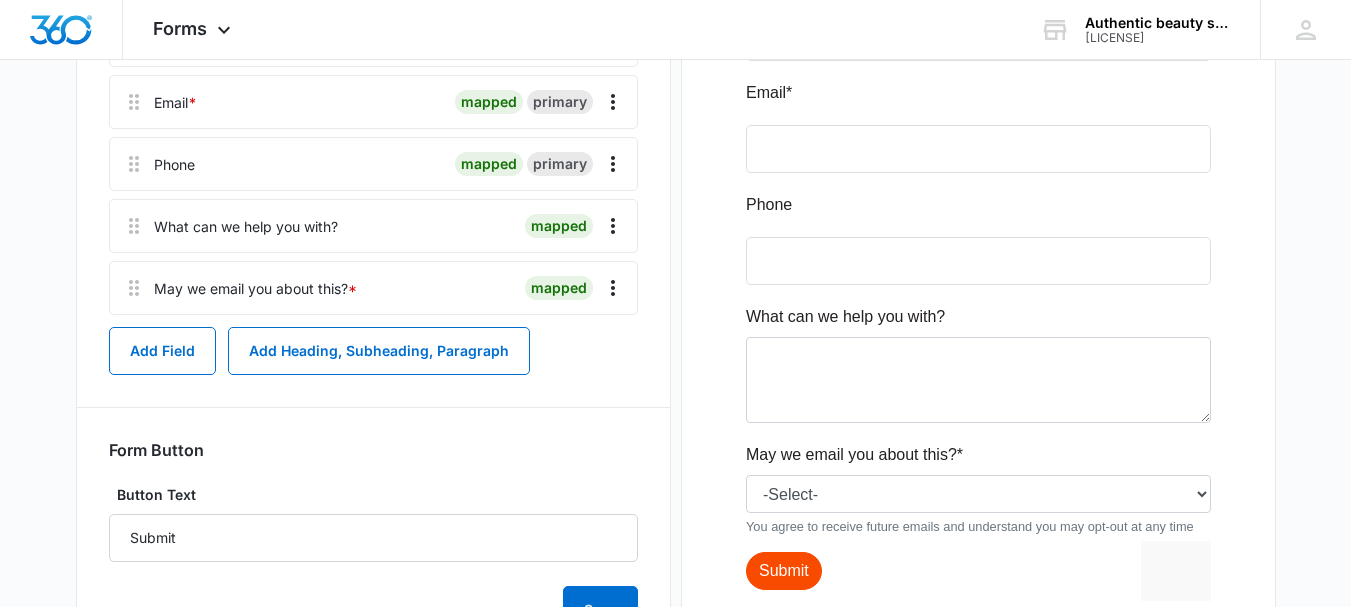 click at bounding box center (441, 288) 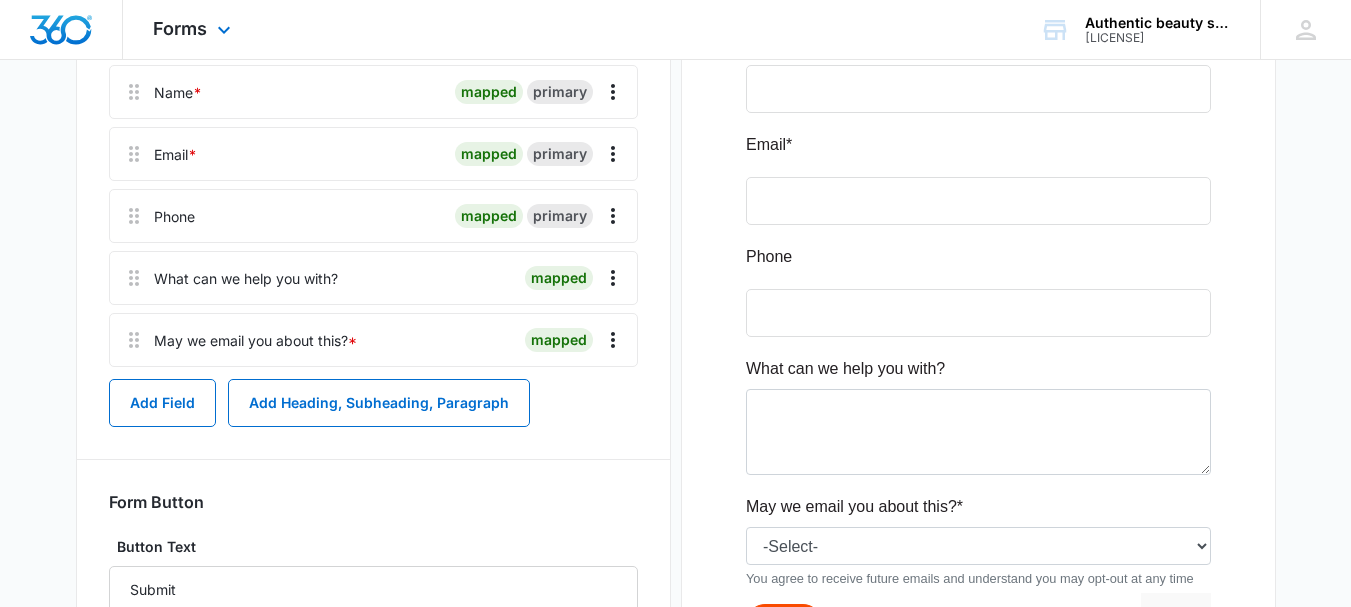scroll, scrollTop: 116, scrollLeft: 0, axis: vertical 